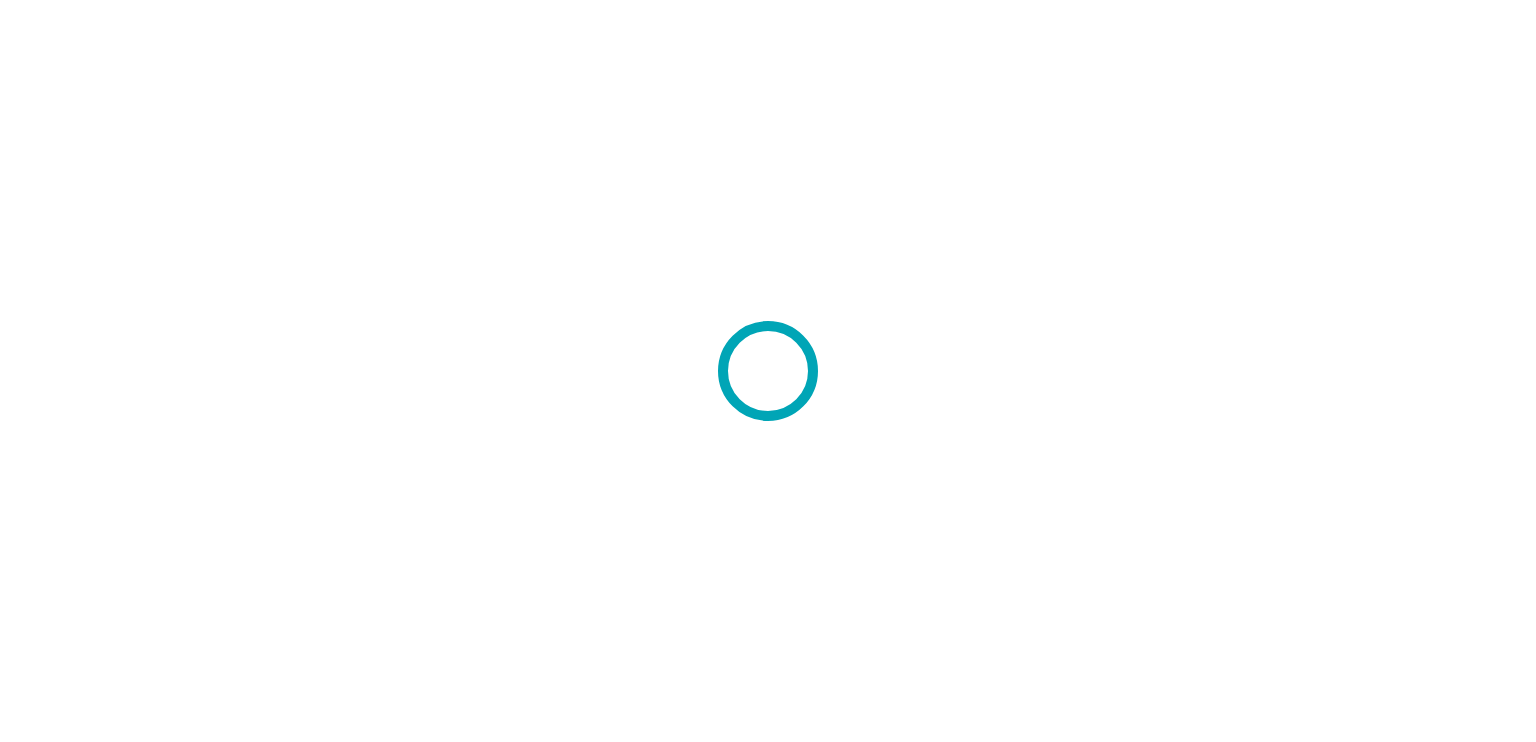 scroll, scrollTop: 0, scrollLeft: 0, axis: both 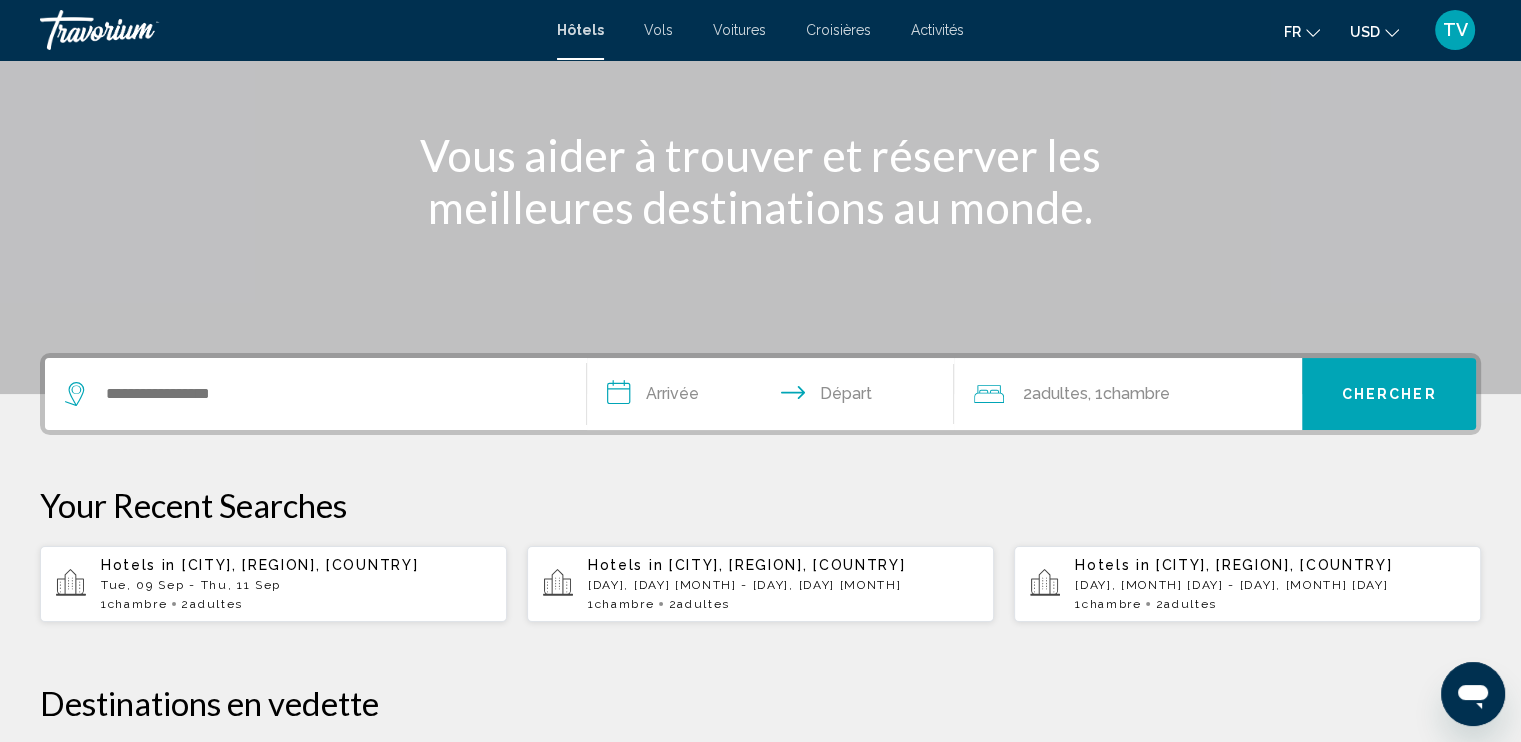 click at bounding box center (315, 394) 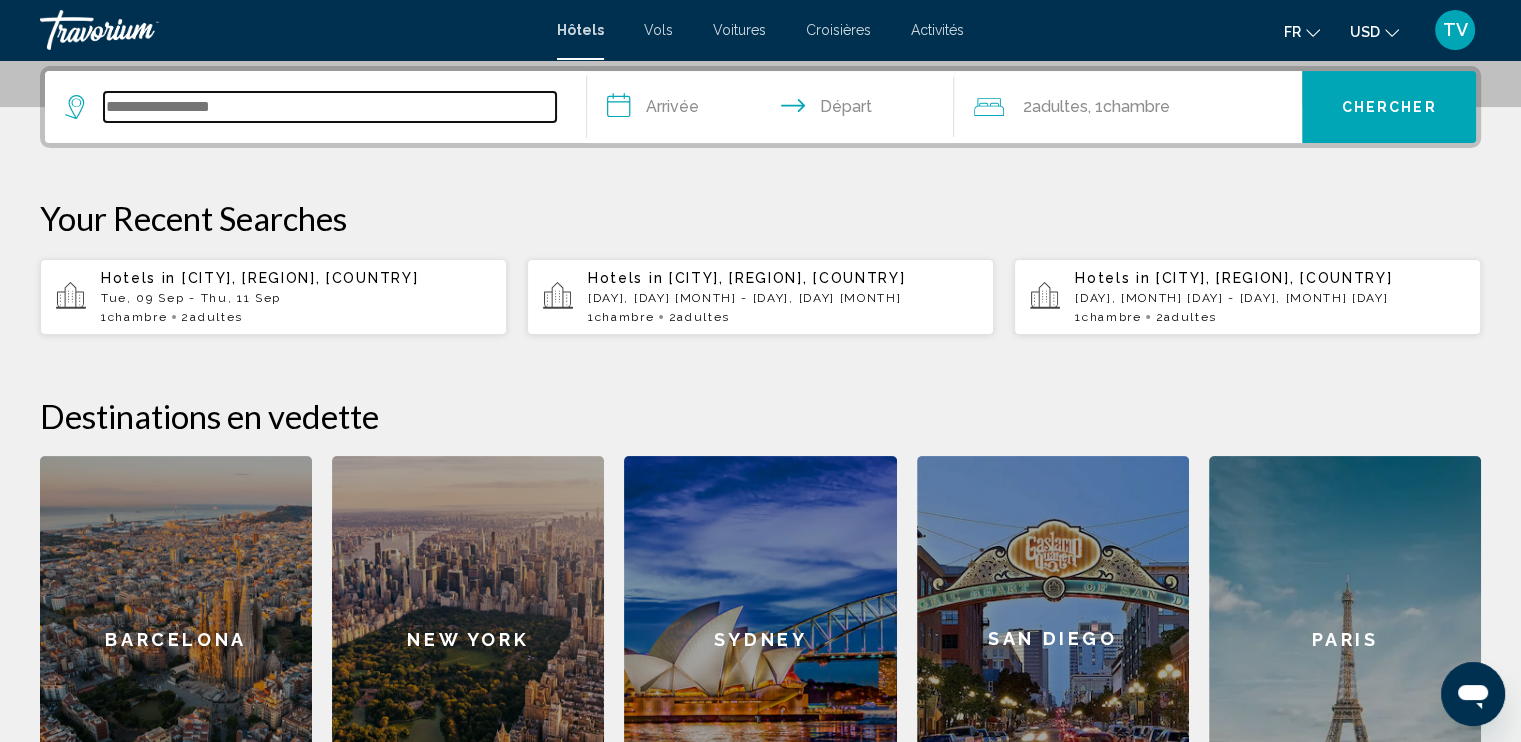 click at bounding box center [330, 107] 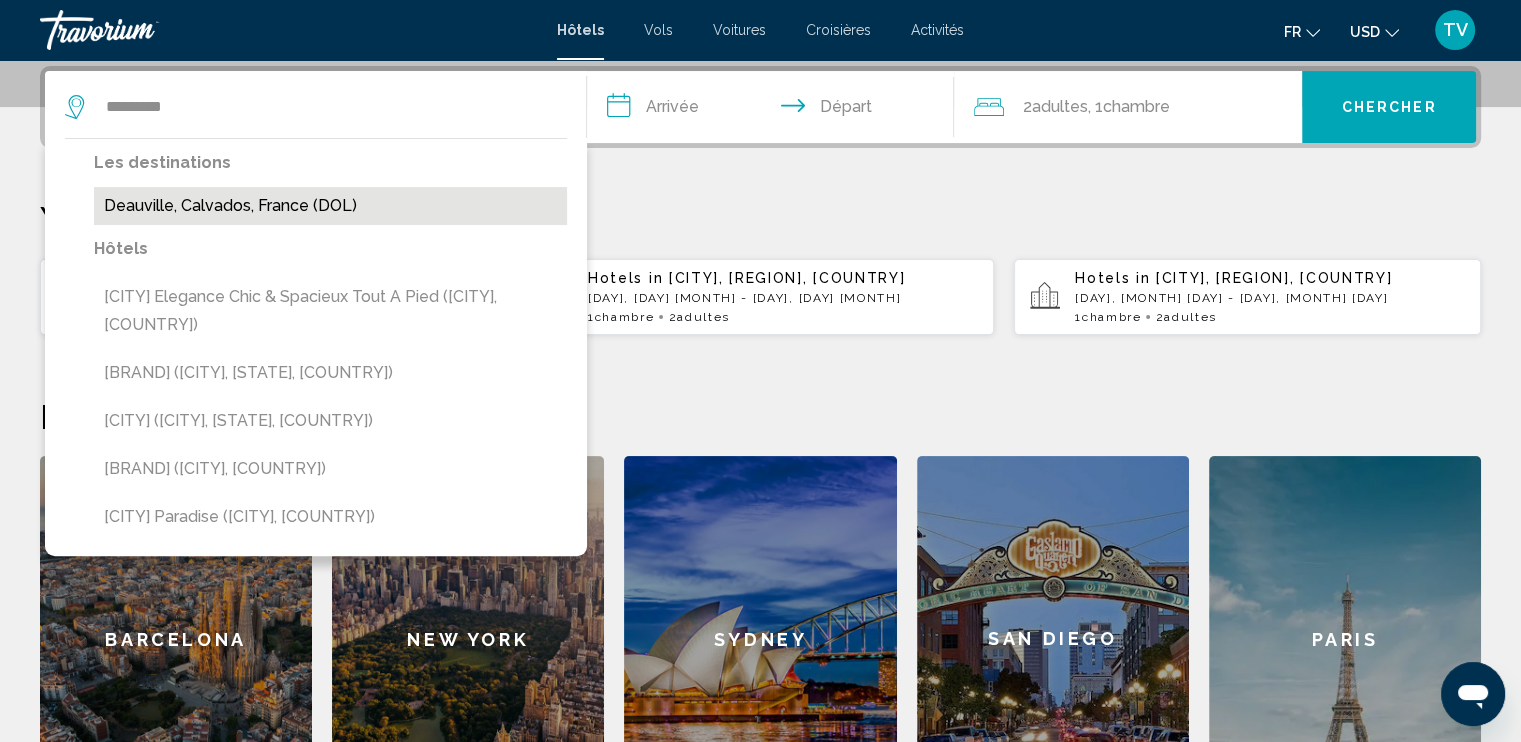 click on "Deauville, Calvados, France (DOL)" at bounding box center [330, 206] 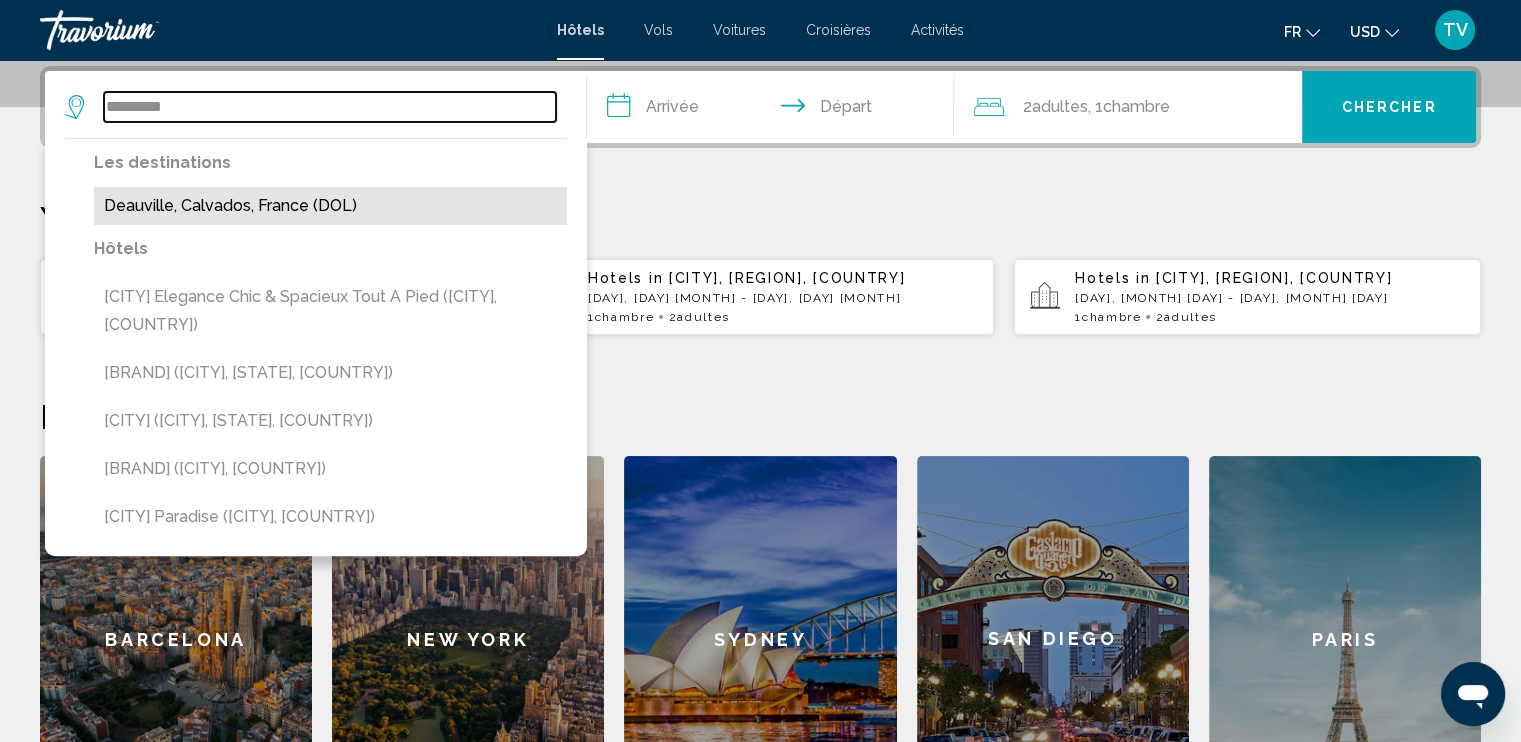 type on "**********" 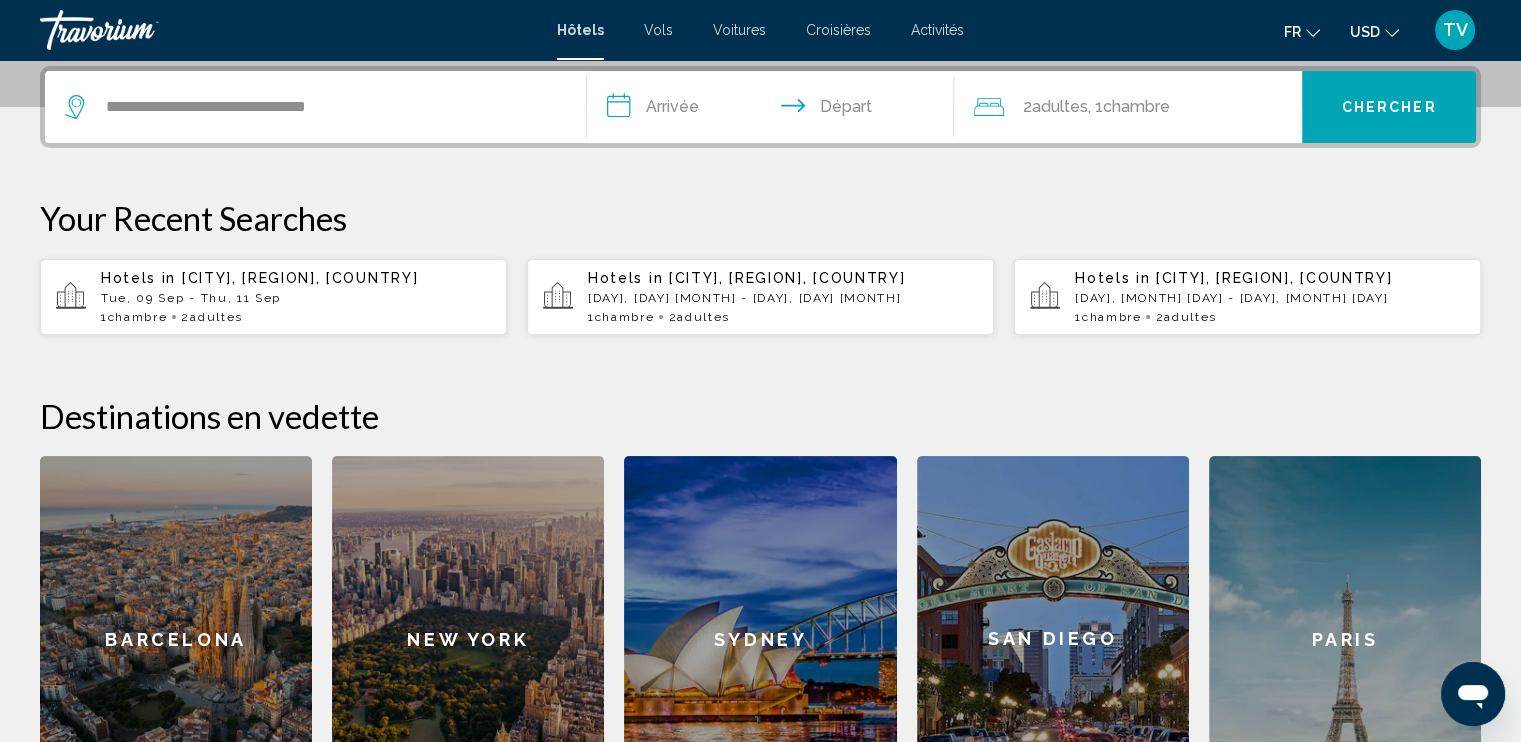 click on "**********" at bounding box center (775, 110) 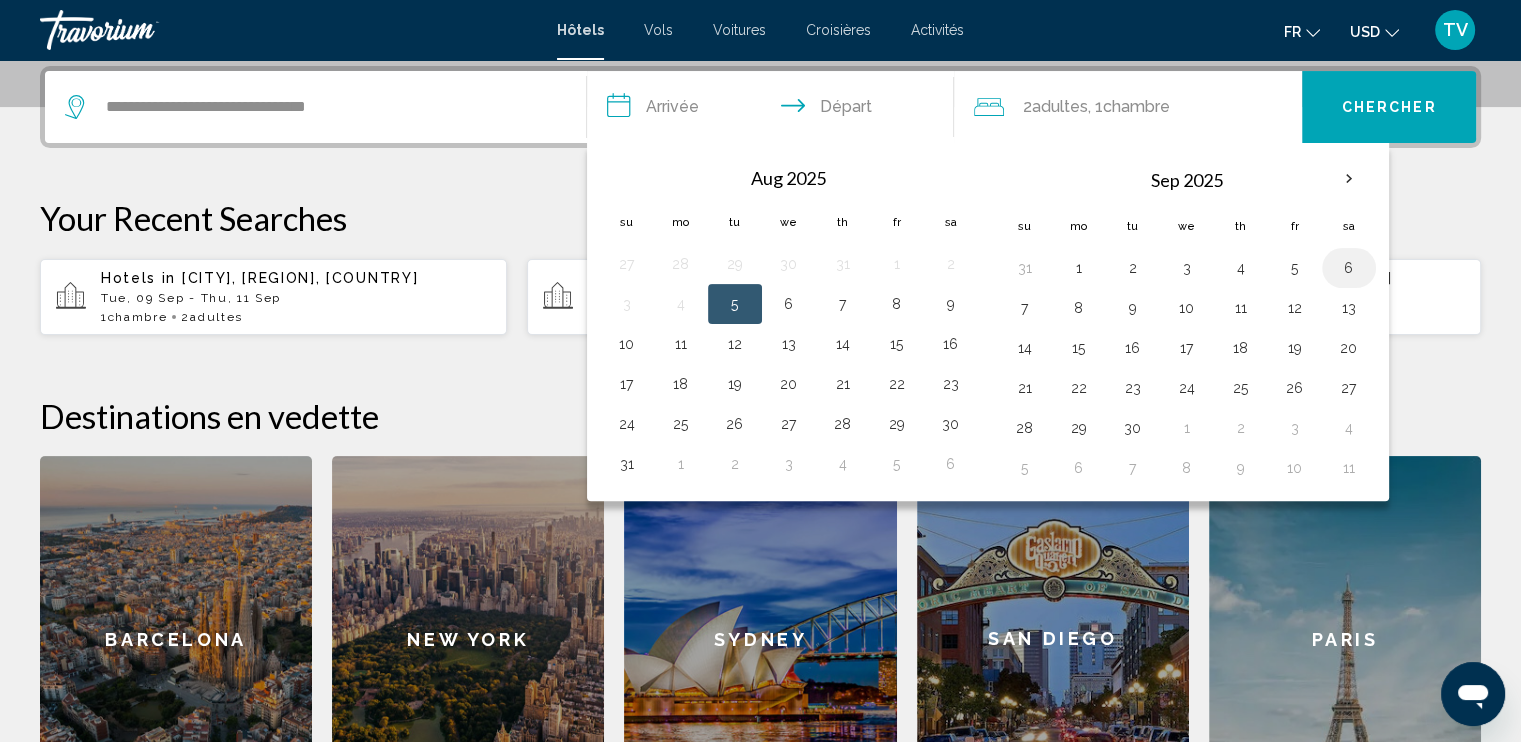 click on "6" at bounding box center [1349, 268] 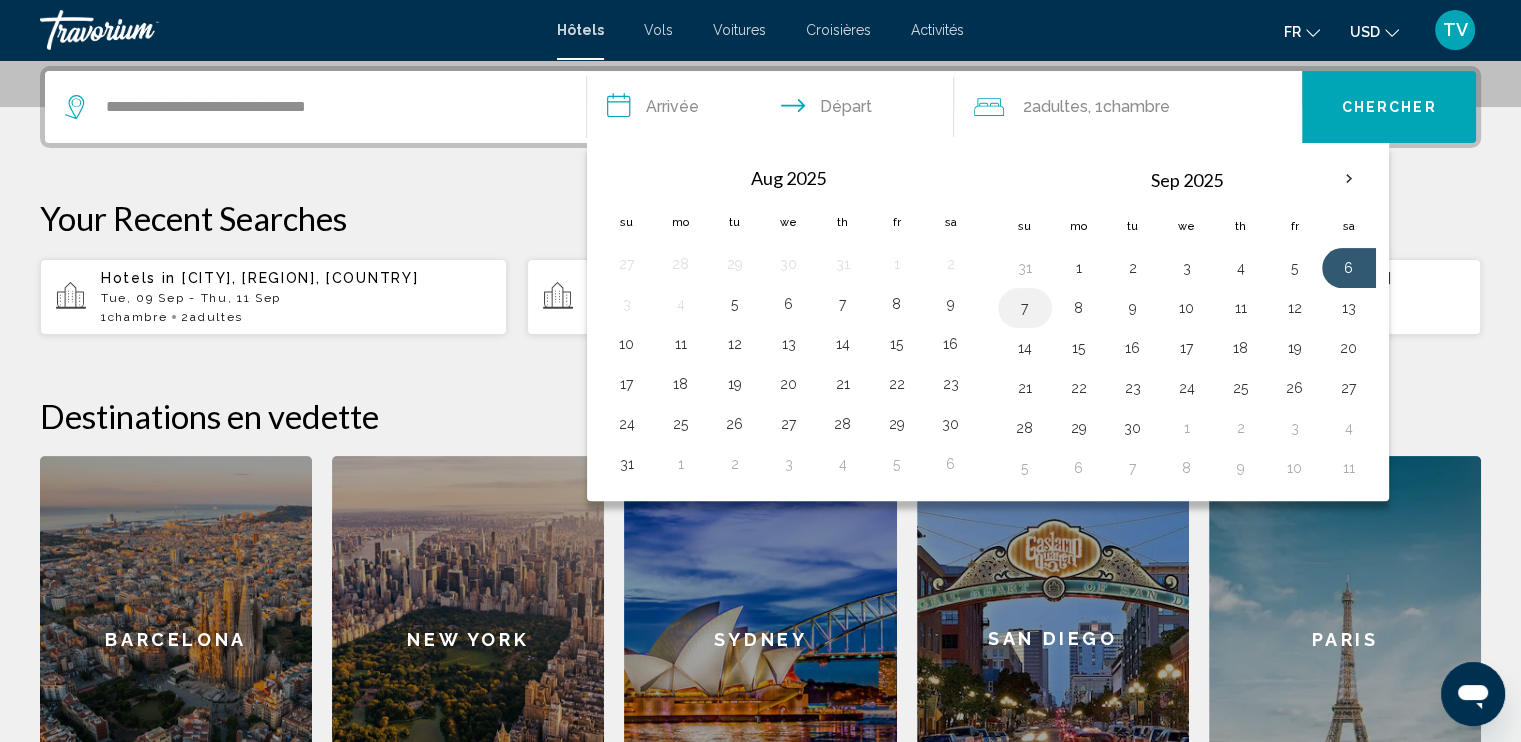 click on "7" at bounding box center [1025, 308] 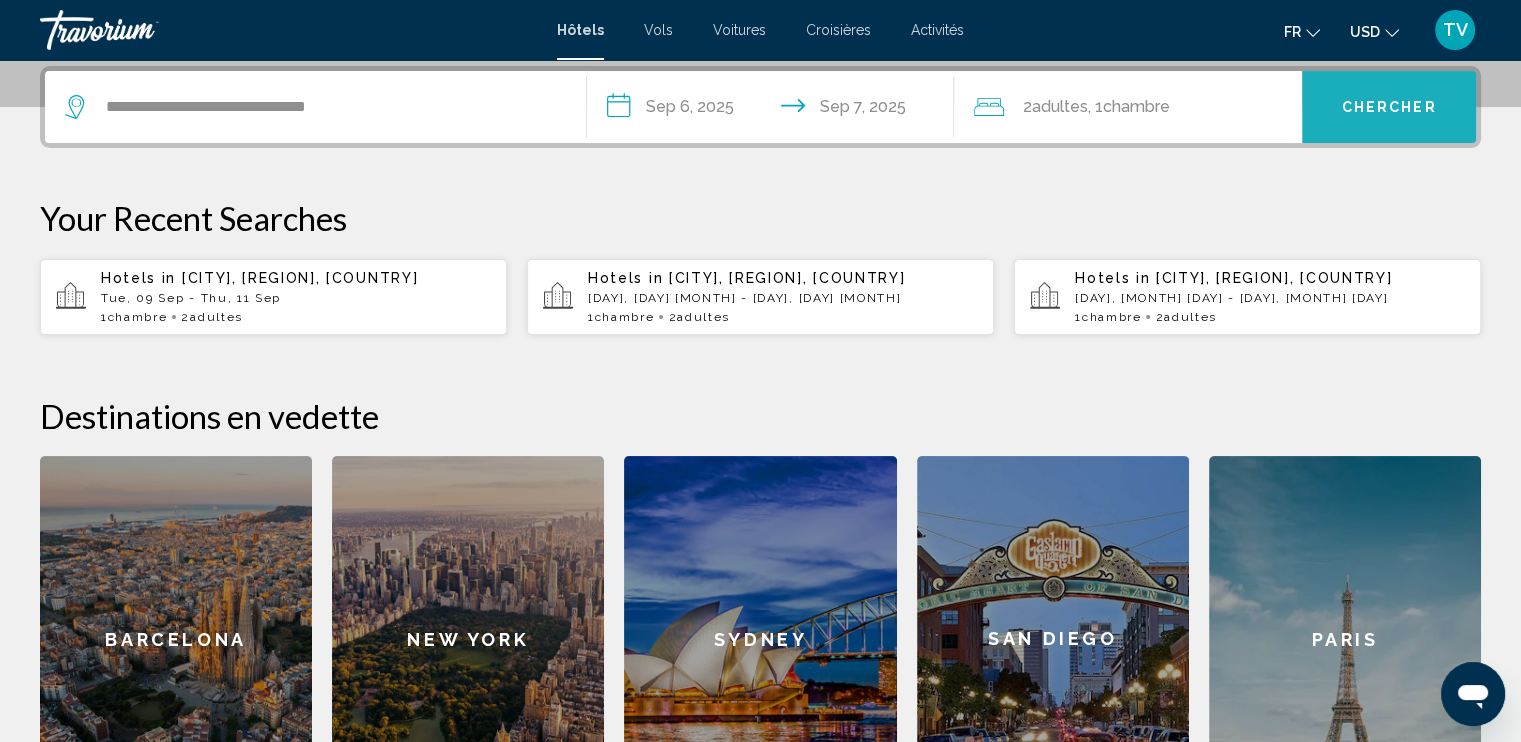 click on "Chercher" at bounding box center [1389, 108] 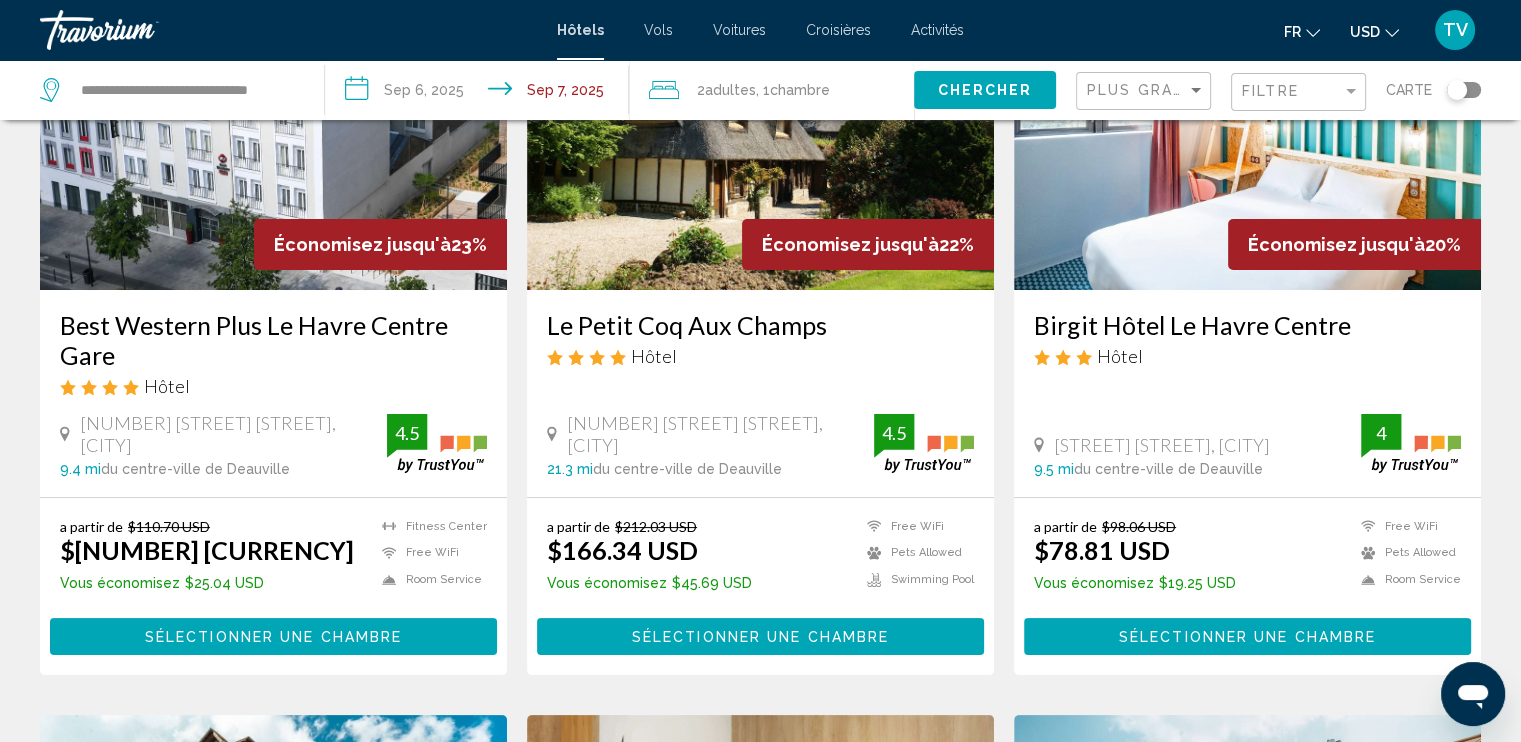 scroll, scrollTop: 232, scrollLeft: 0, axis: vertical 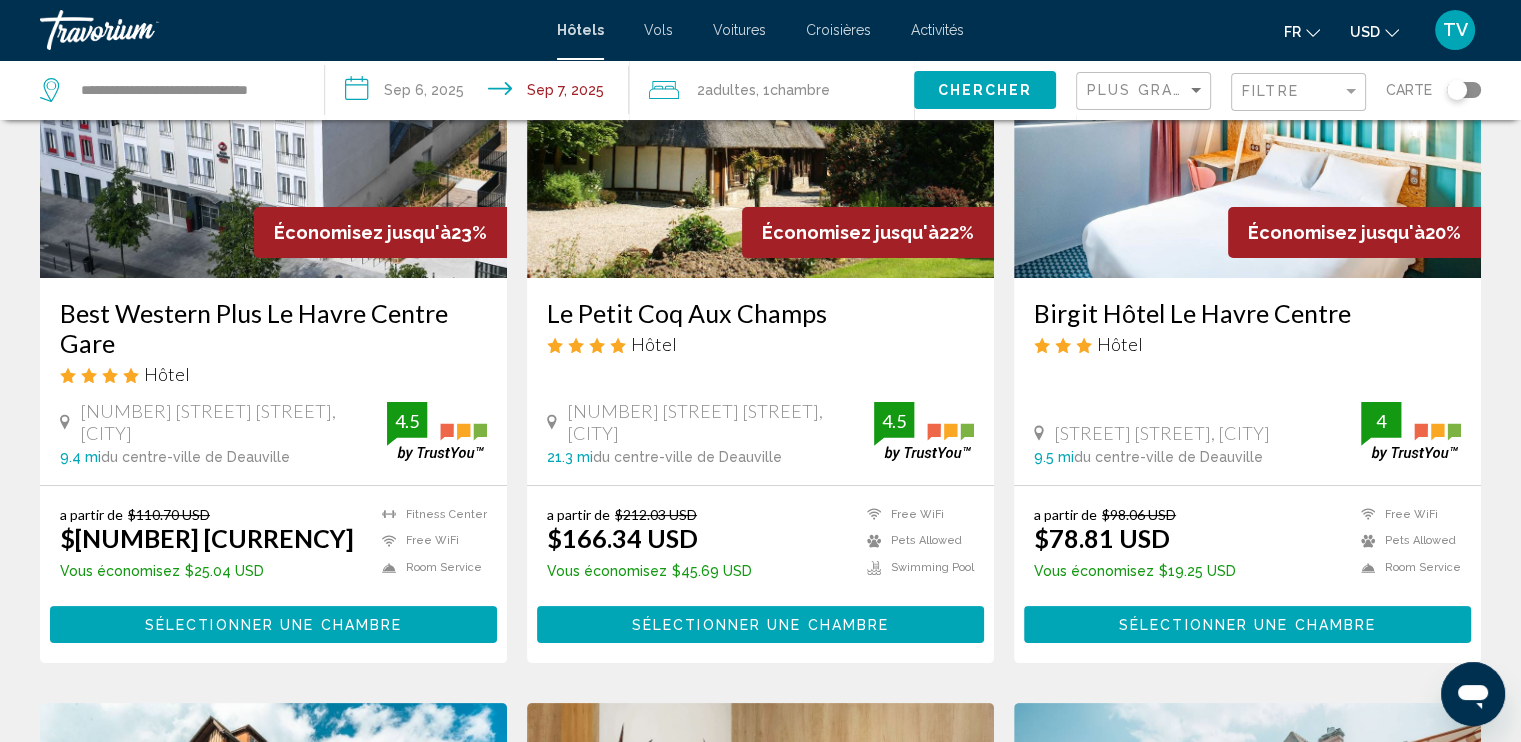 click 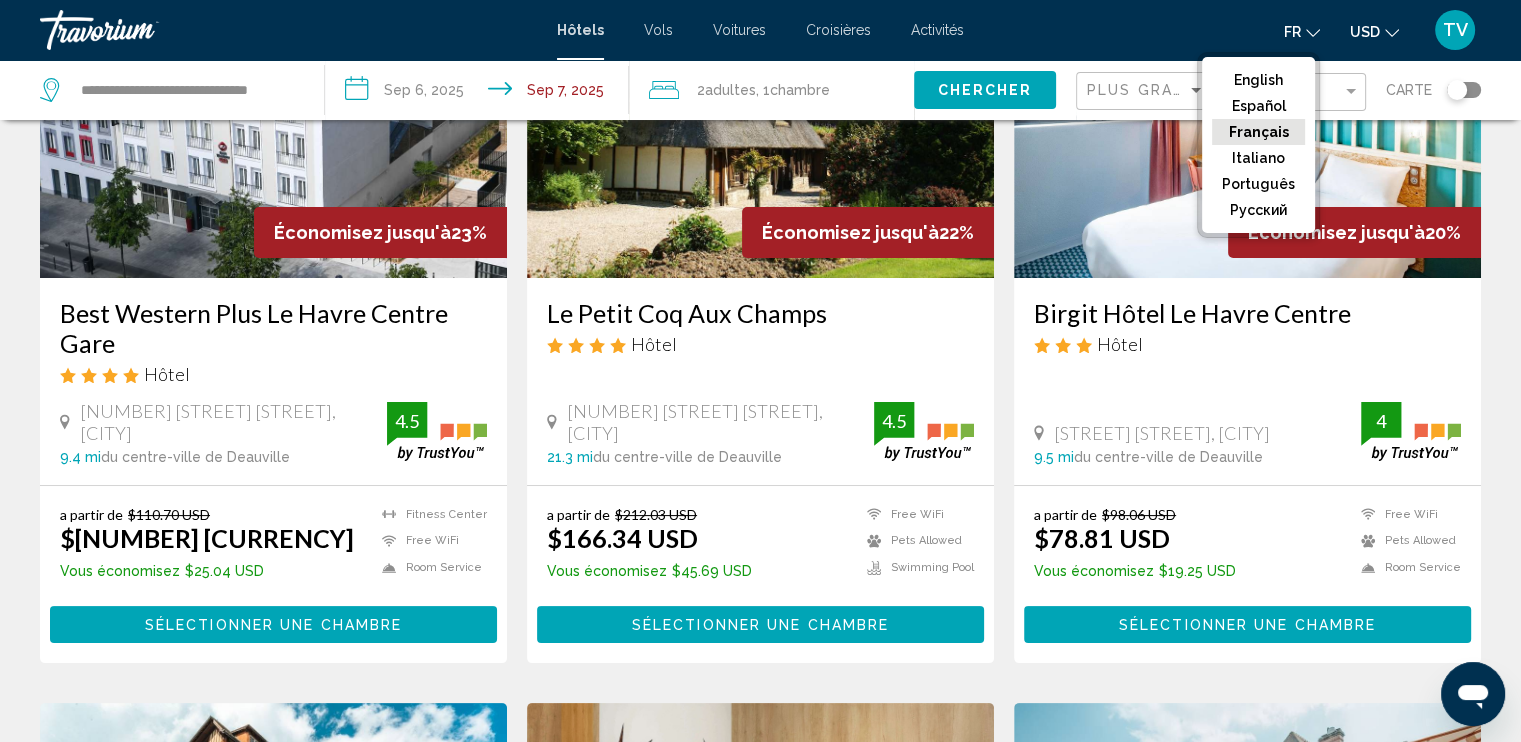 click on "USD
USD ($) MXN (Mex$) CAD (Can$) GBP (£) EUR (€) AUD (A$) NZD (NZ$) CNY (CN¥)" 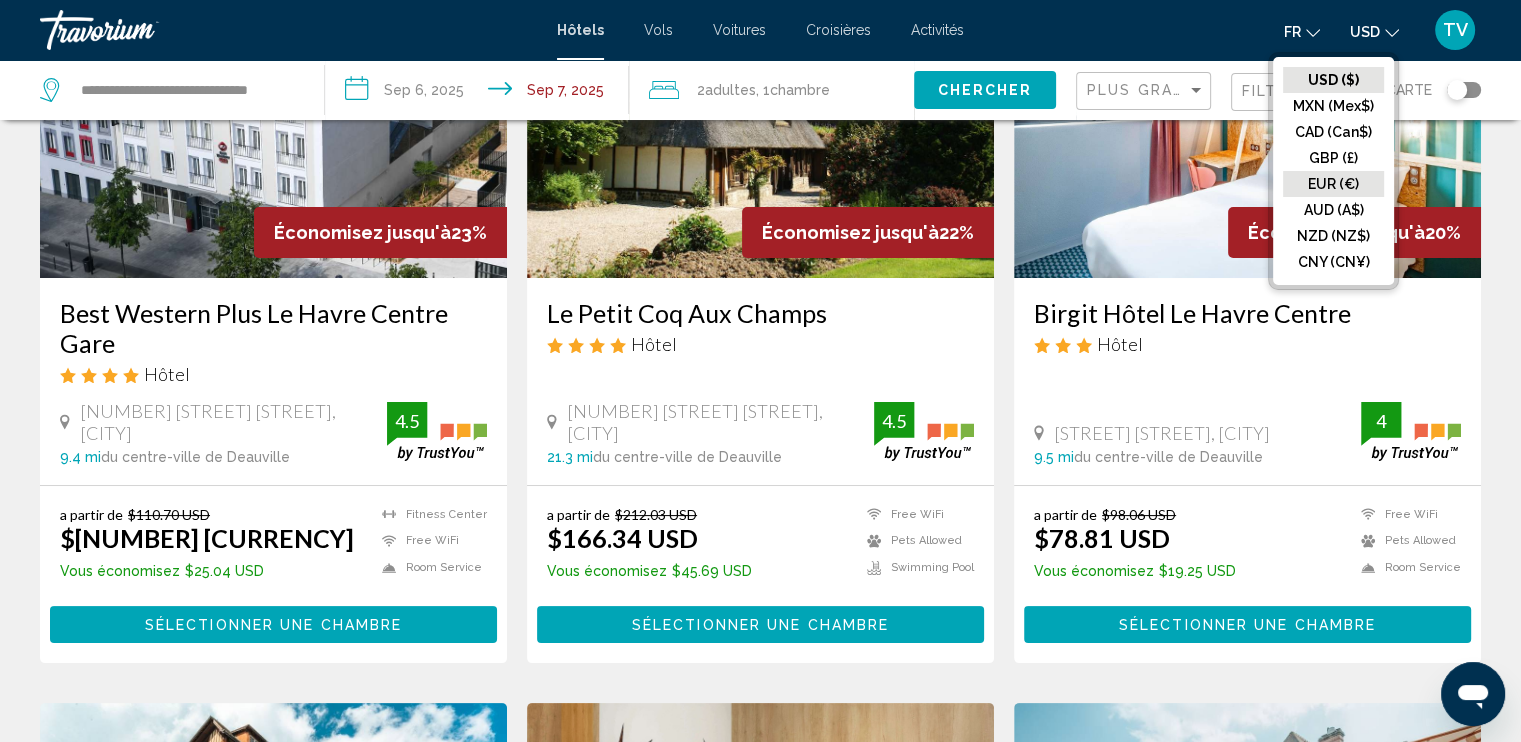 click on "EUR (€)" 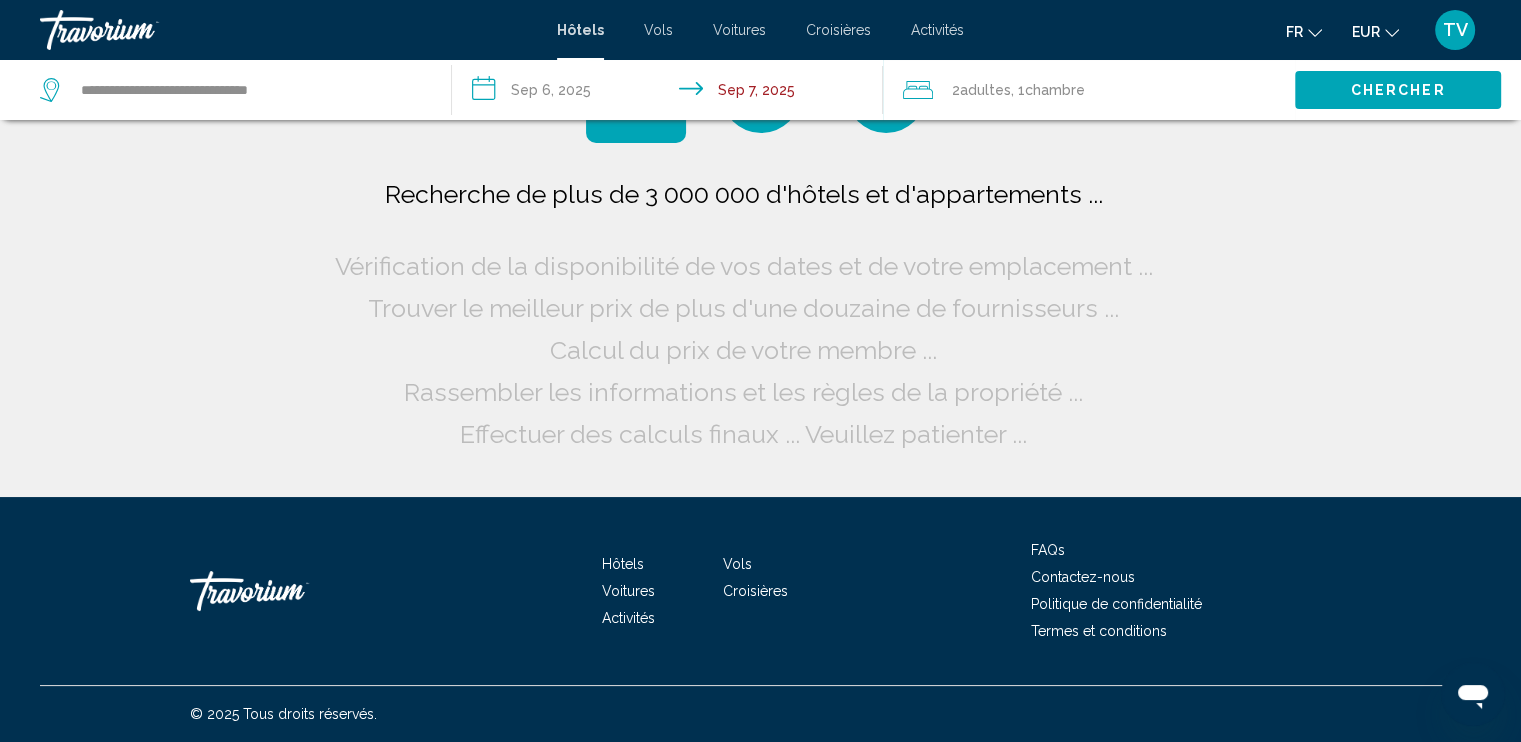 scroll, scrollTop: 0, scrollLeft: 0, axis: both 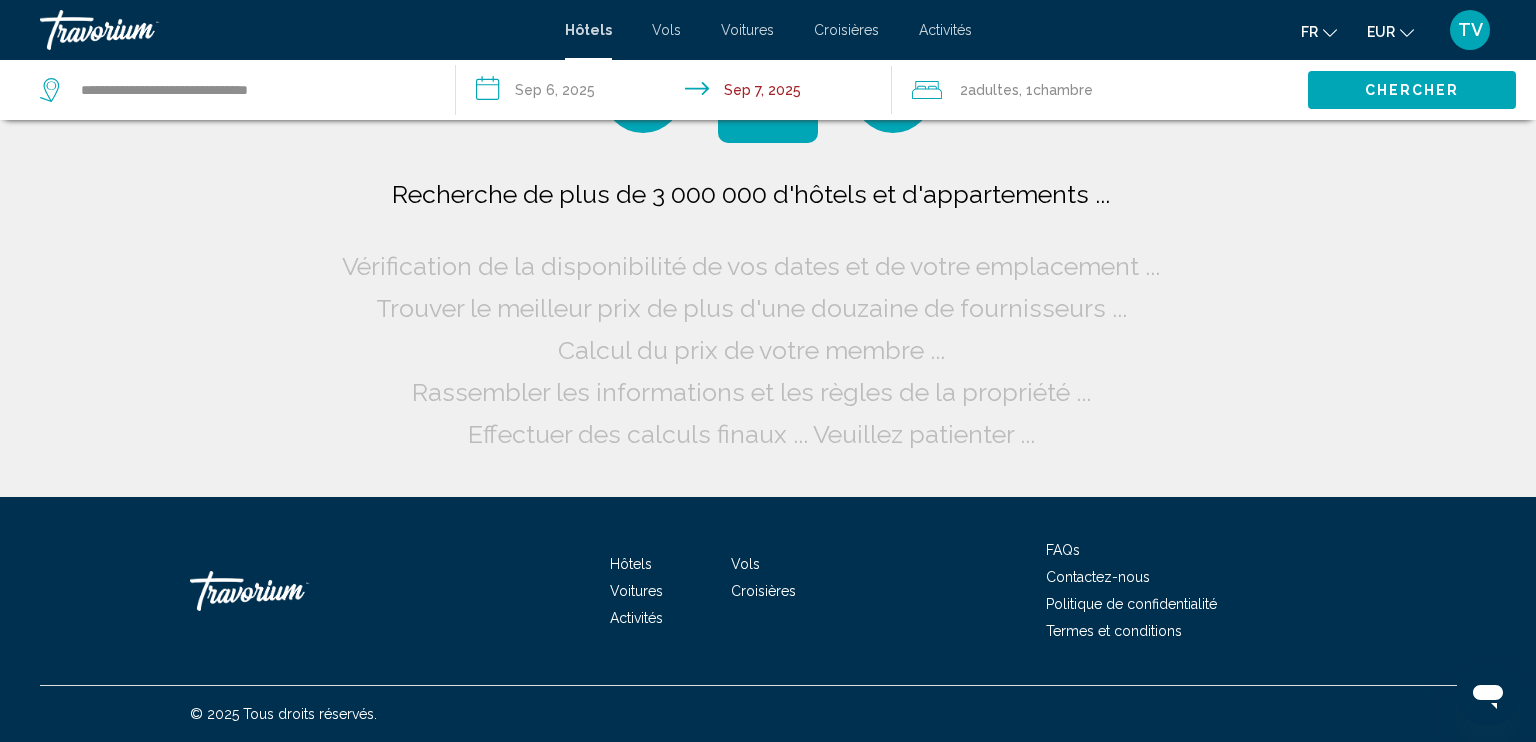 click on "Chambre" 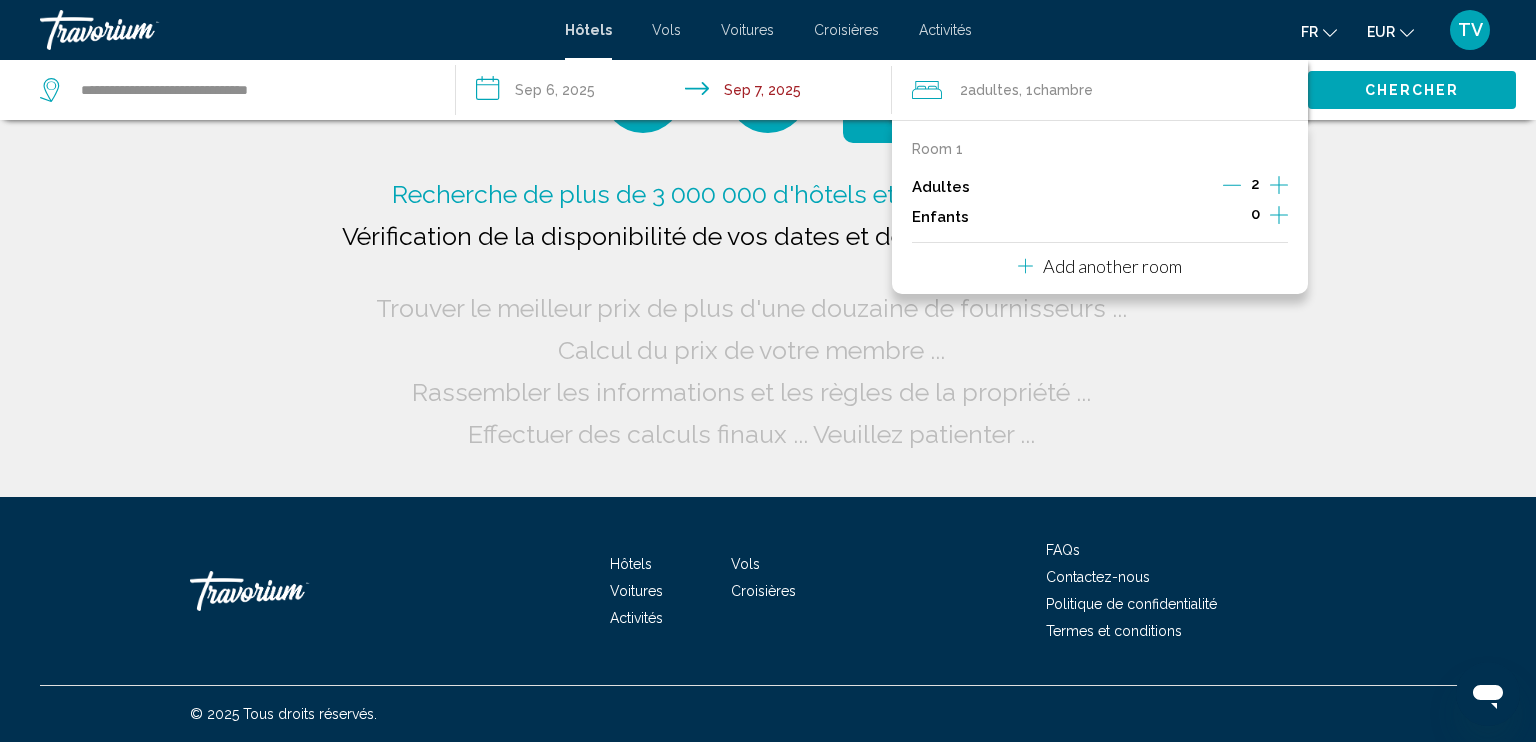 click on "Add another room" at bounding box center [1112, 266] 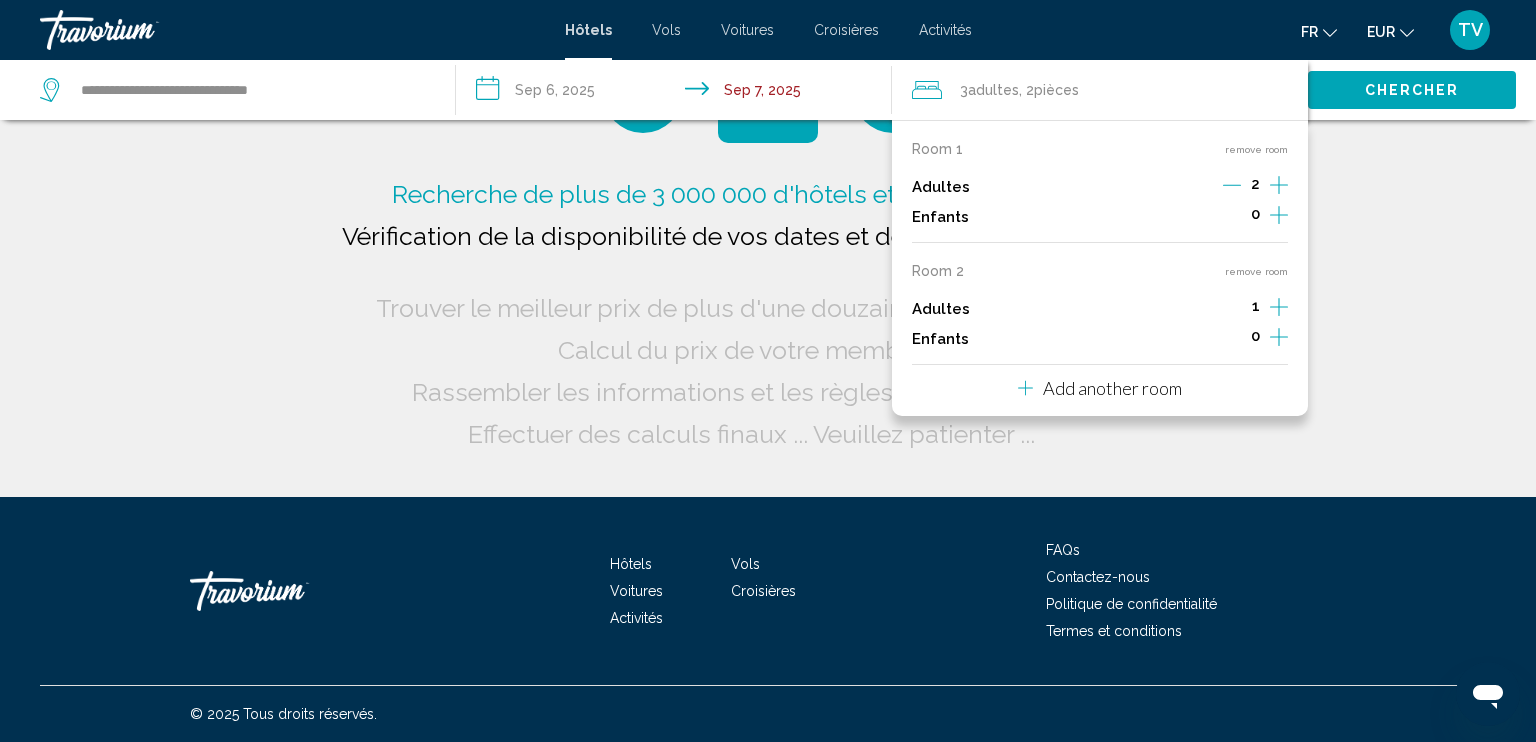click 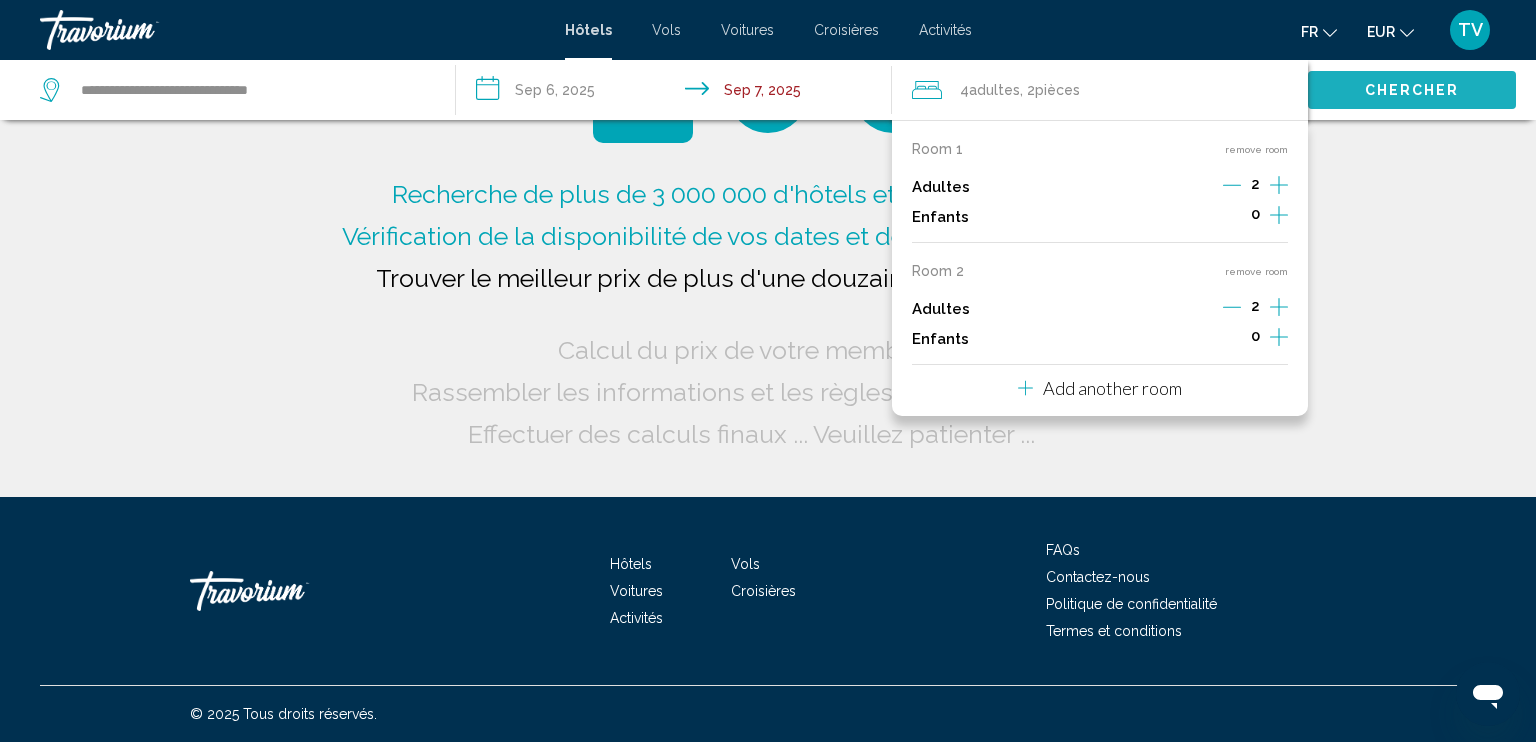 click on "Chercher" 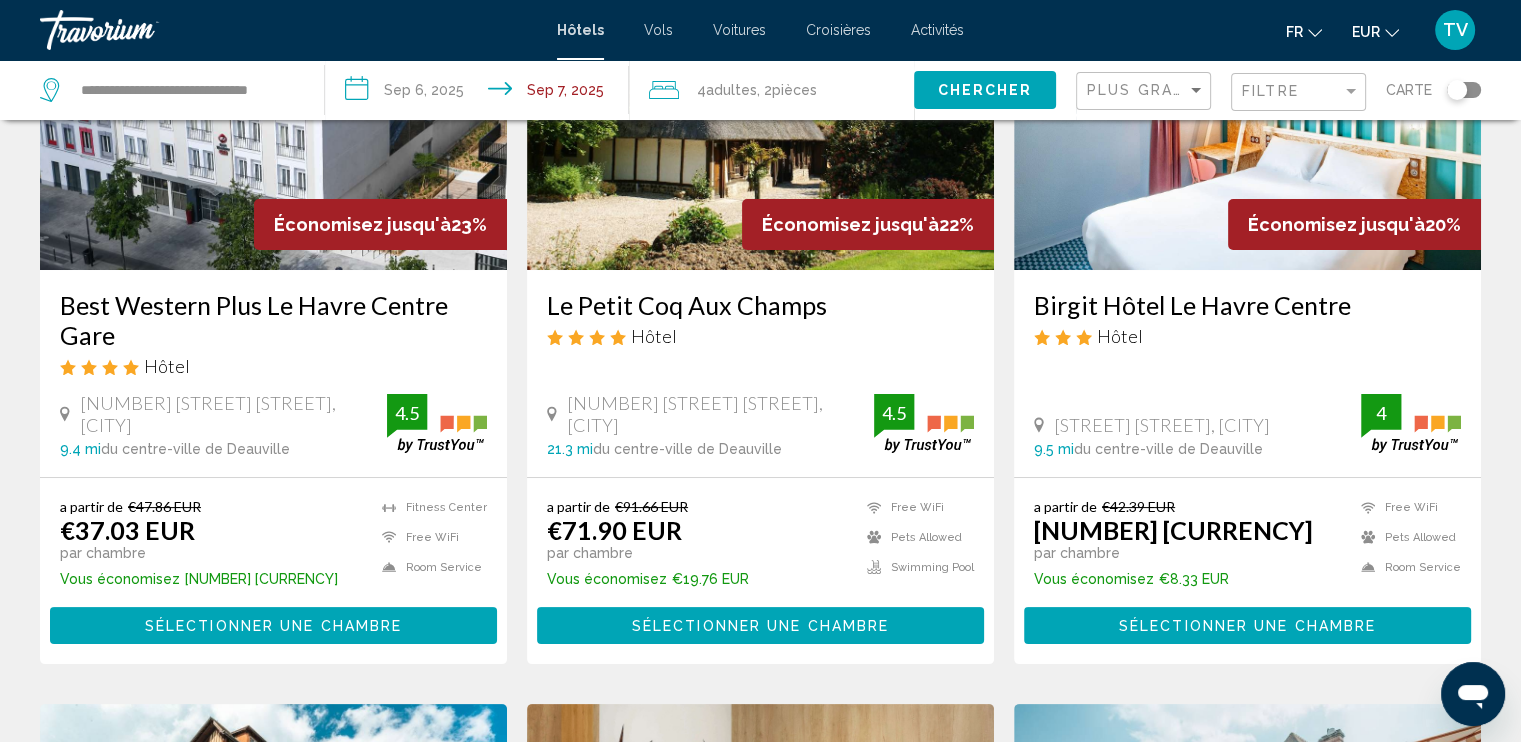 scroll, scrollTop: 0, scrollLeft: 0, axis: both 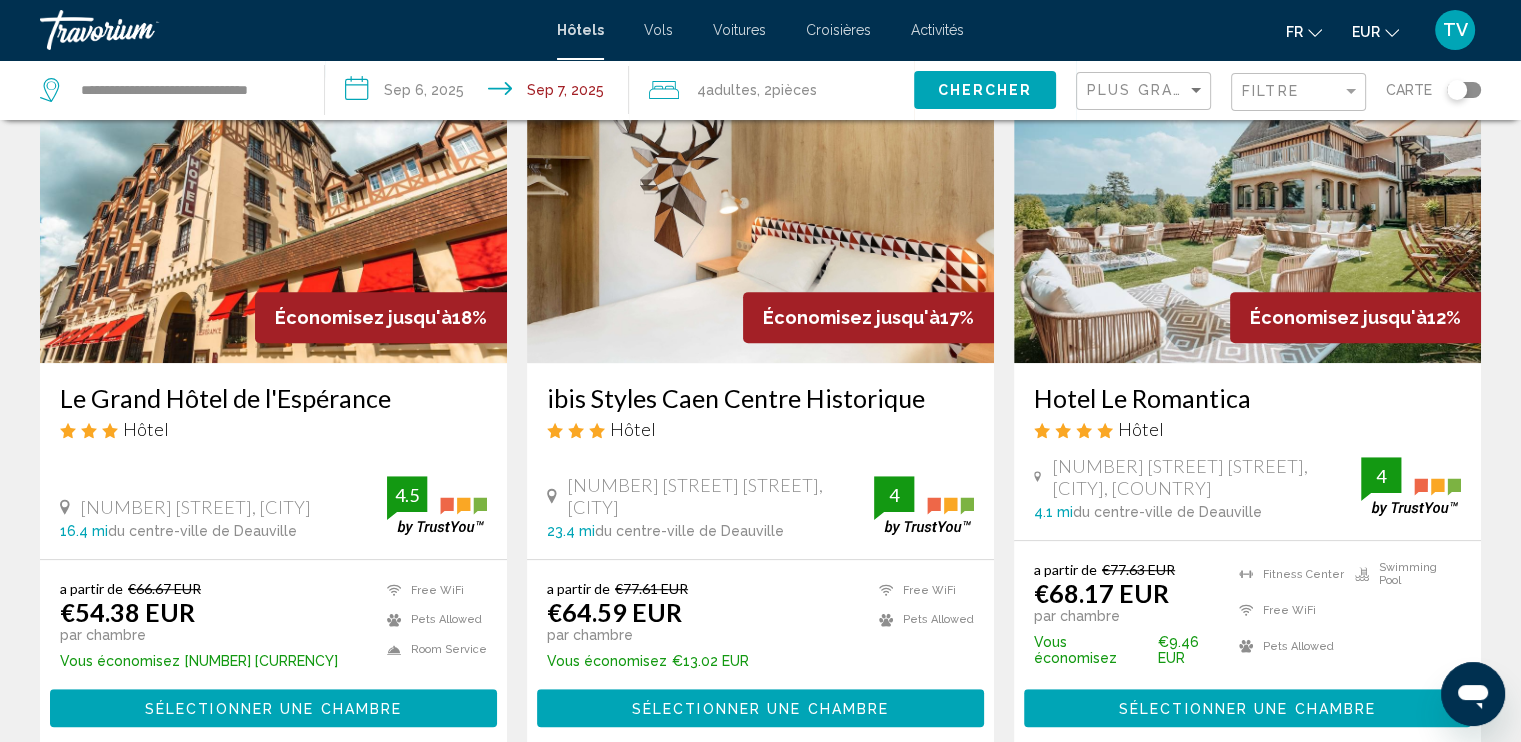 drag, startPoint x: 304, startPoint y: 257, endPoint x: 193, endPoint y: 233, distance: 113.56496 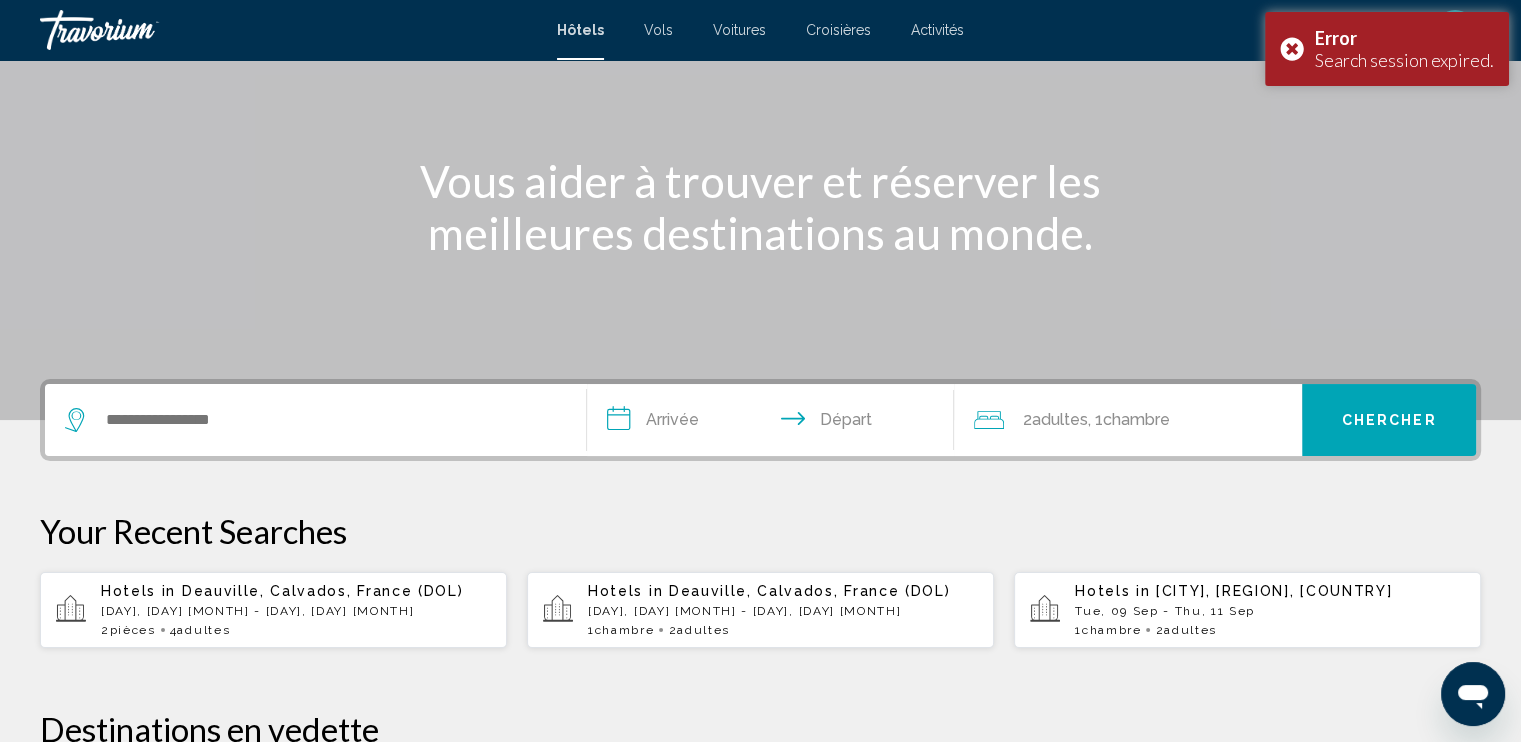 scroll, scrollTop: 154, scrollLeft: 0, axis: vertical 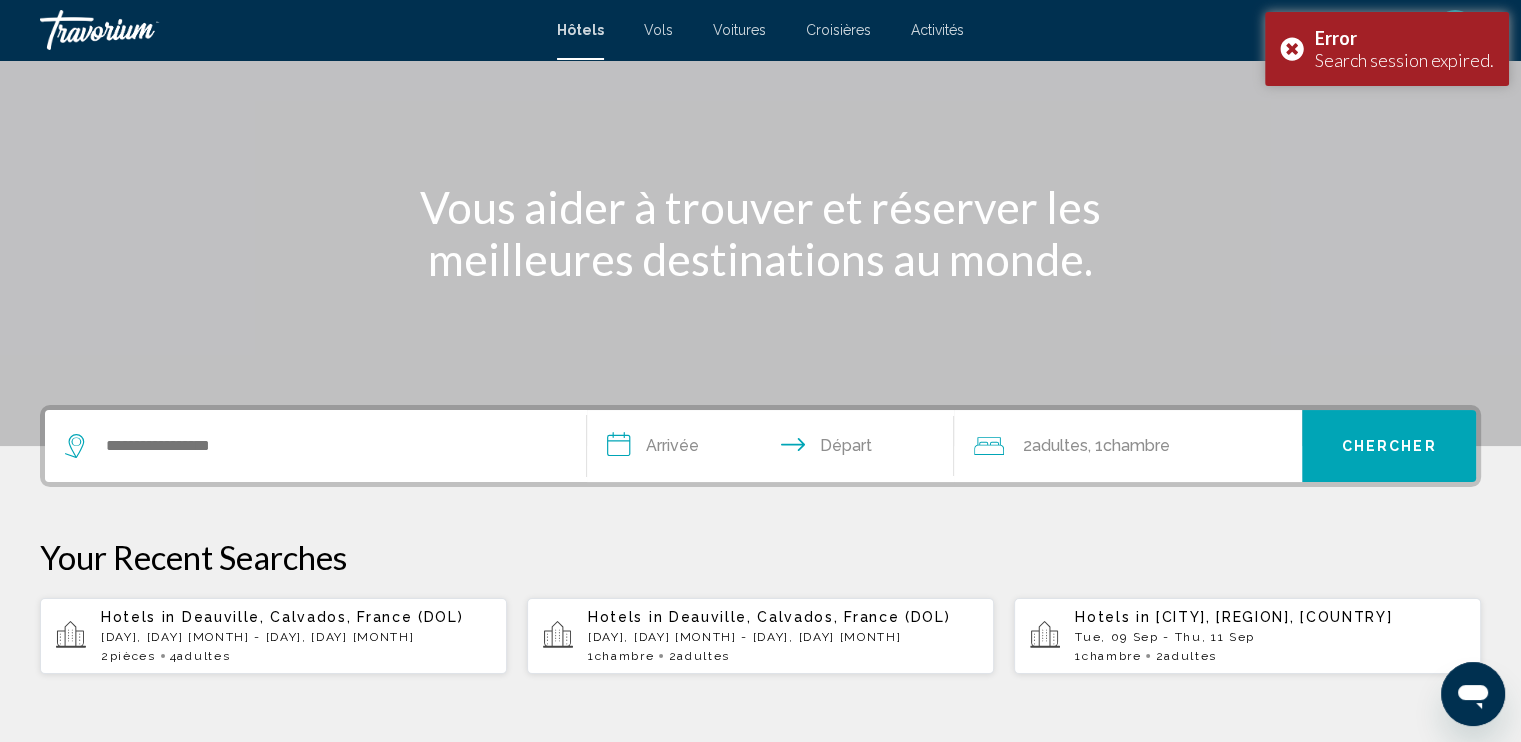 click at bounding box center [315, 446] 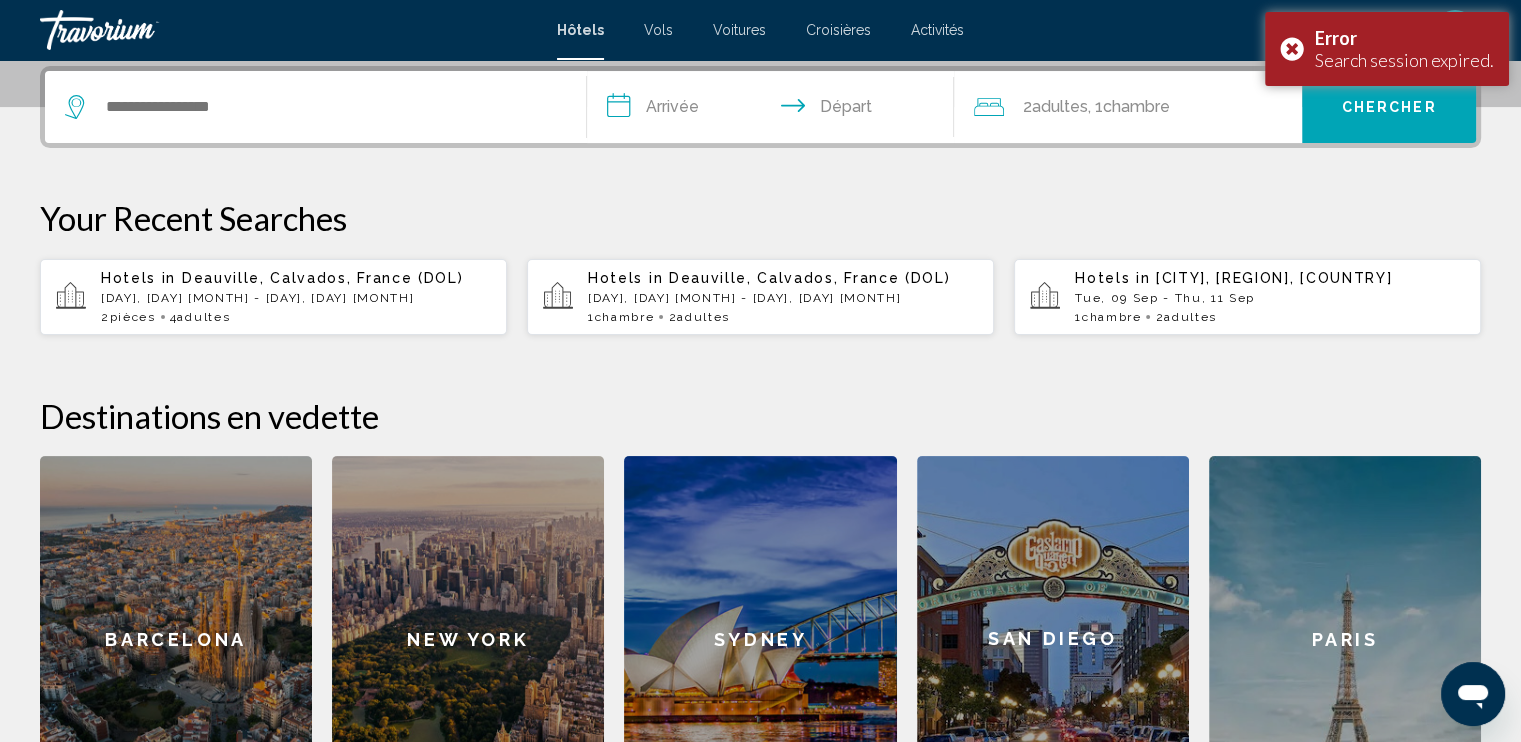 click on "[DAY], [DAY] [MONTH] - [DAY], [DAY] [MONTH]" at bounding box center (296, 298) 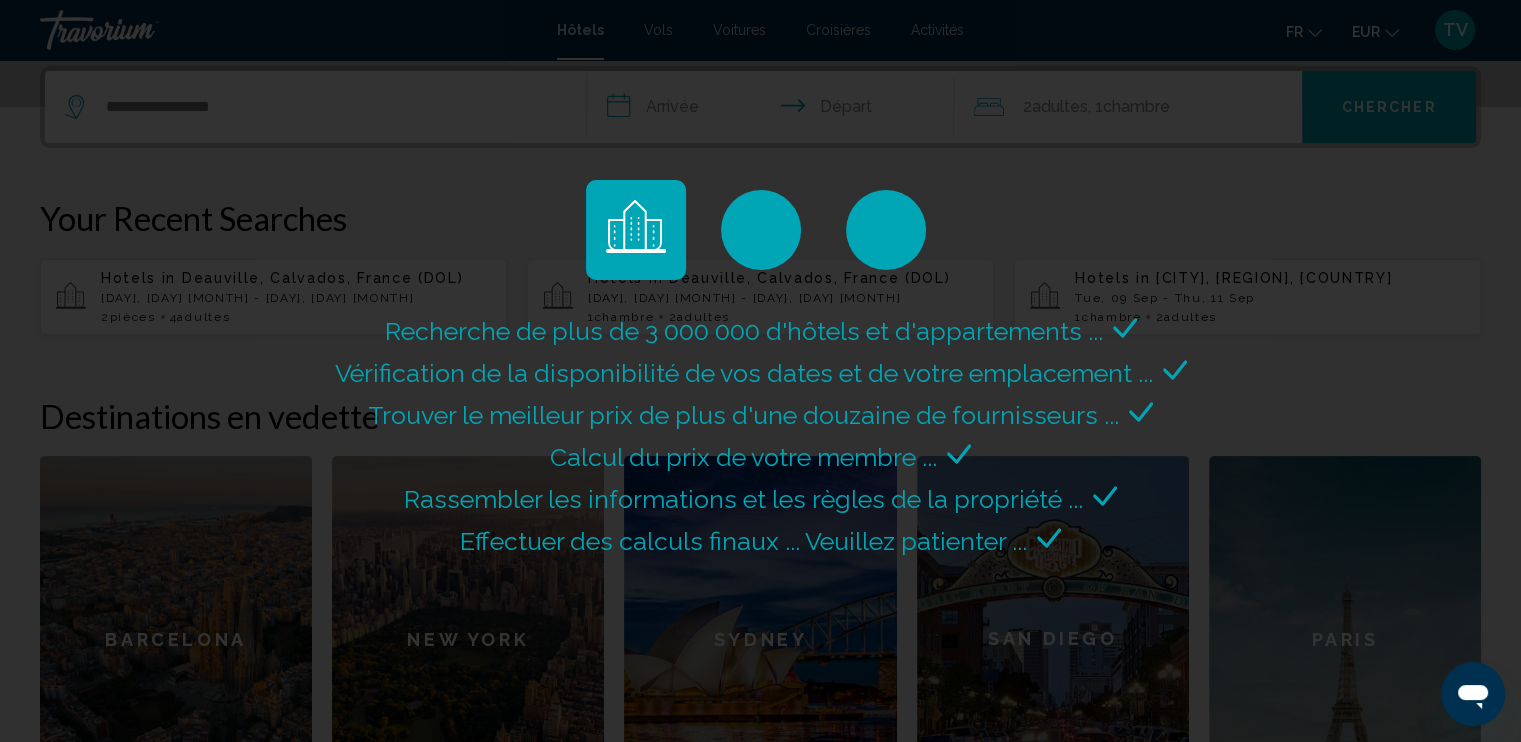 scroll, scrollTop: 0, scrollLeft: 0, axis: both 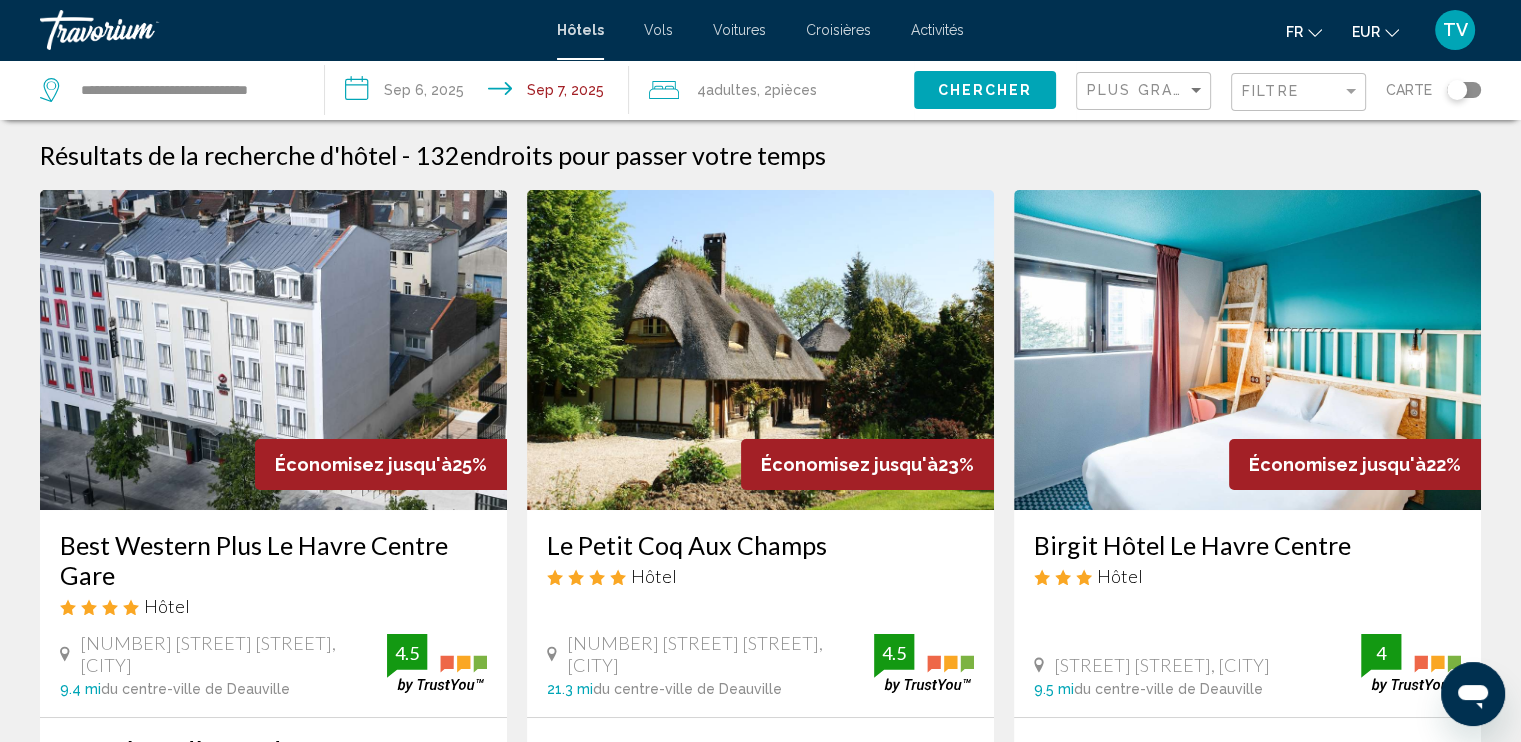 click on "Adultes" 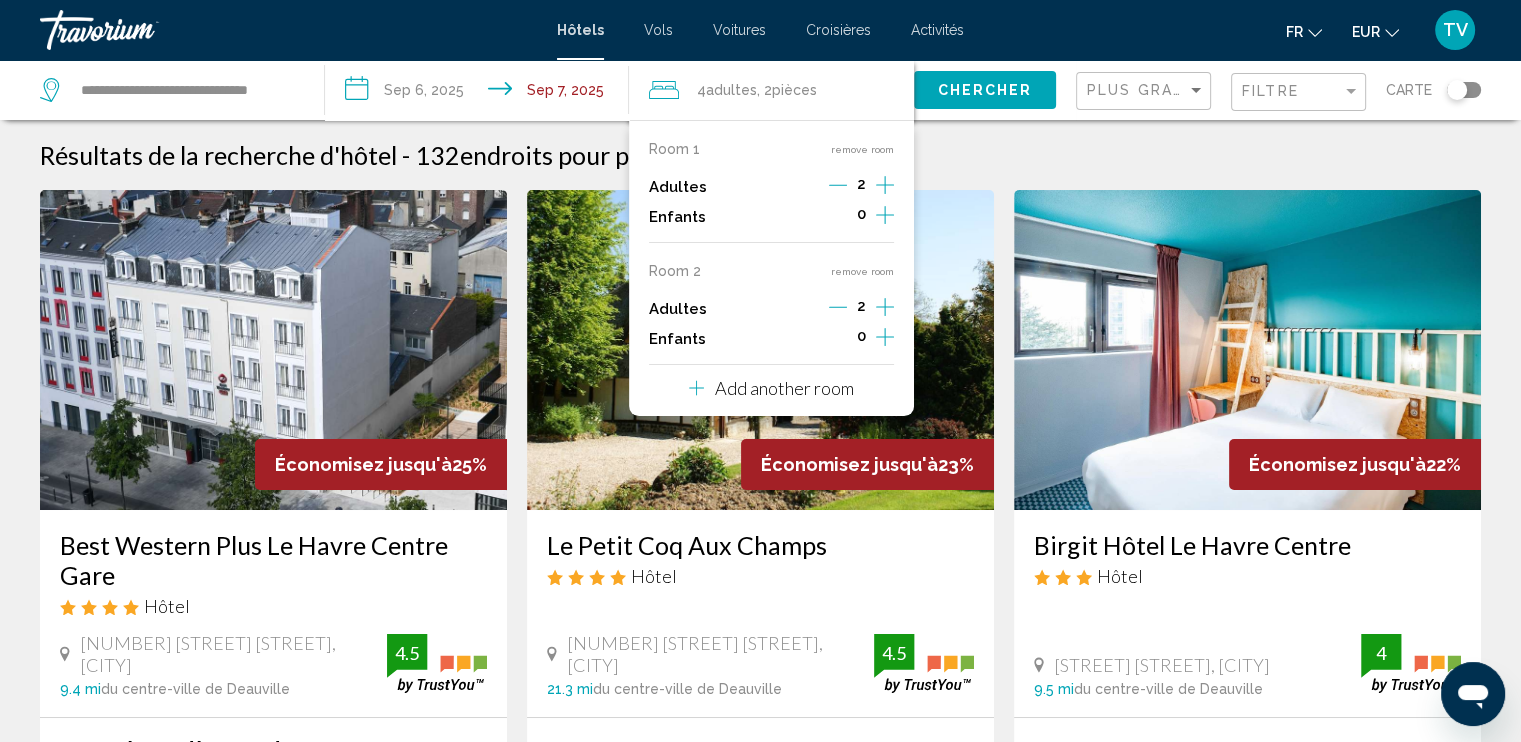 click on "remove room" at bounding box center (862, 271) 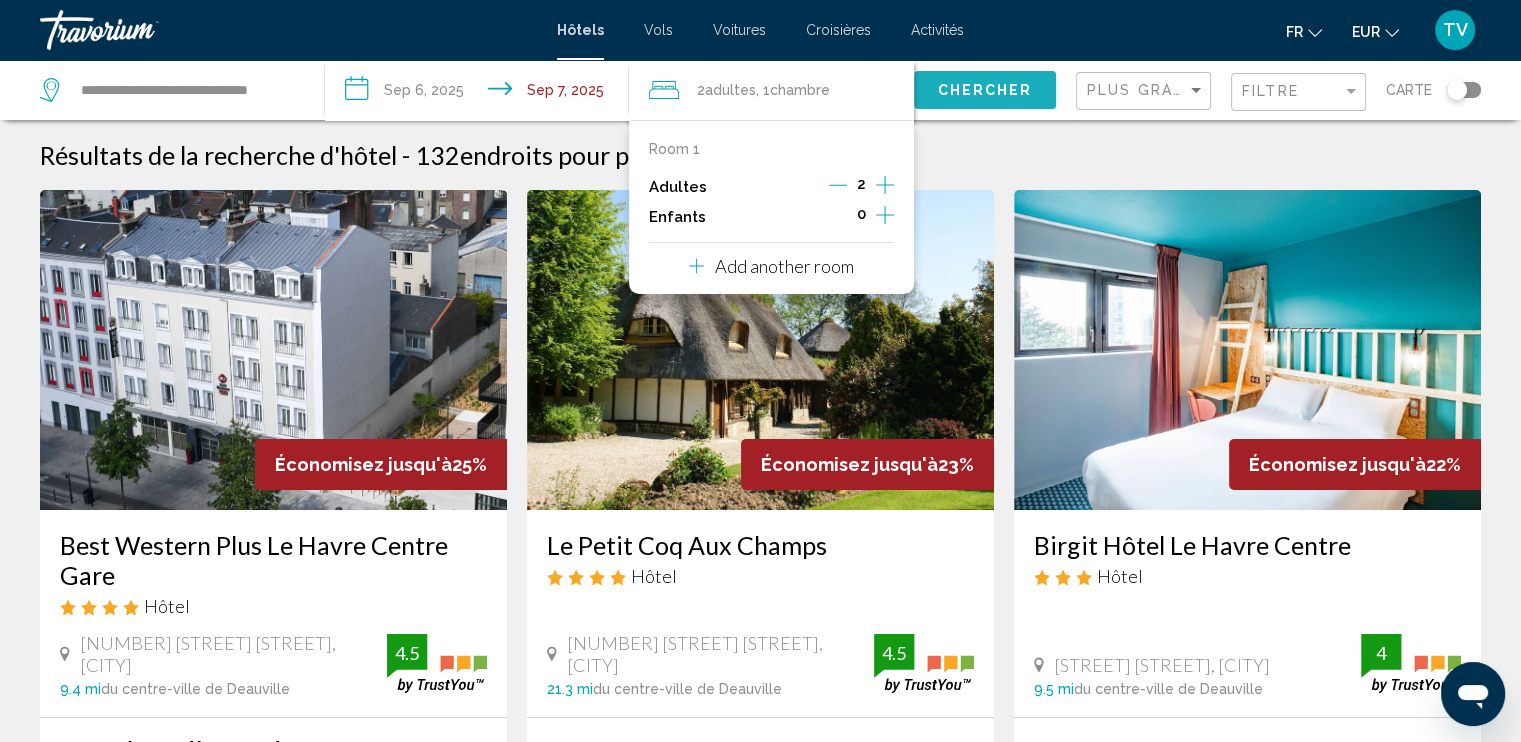 click on "Chercher" 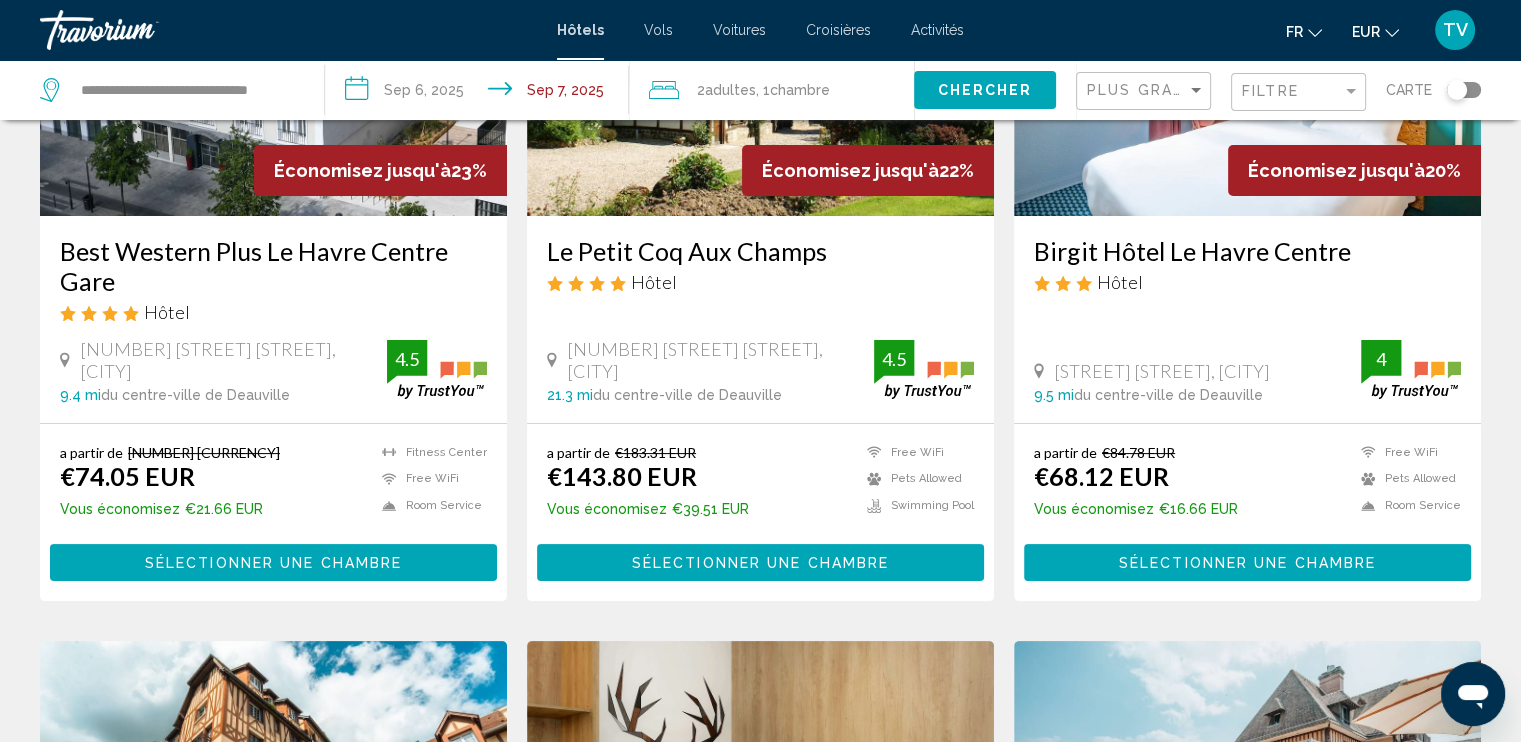 scroll, scrollTop: 0, scrollLeft: 0, axis: both 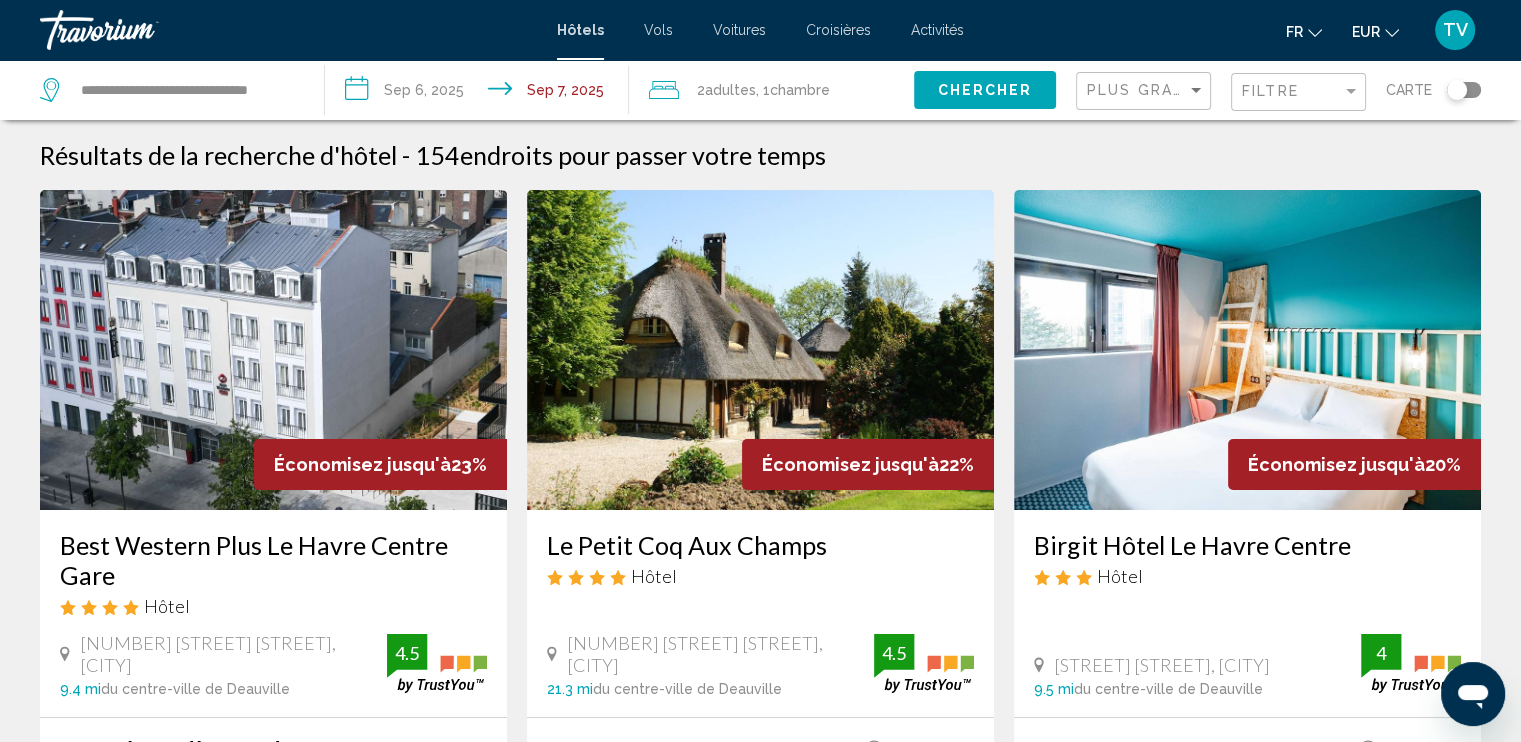 click on "Plus grandes économies" 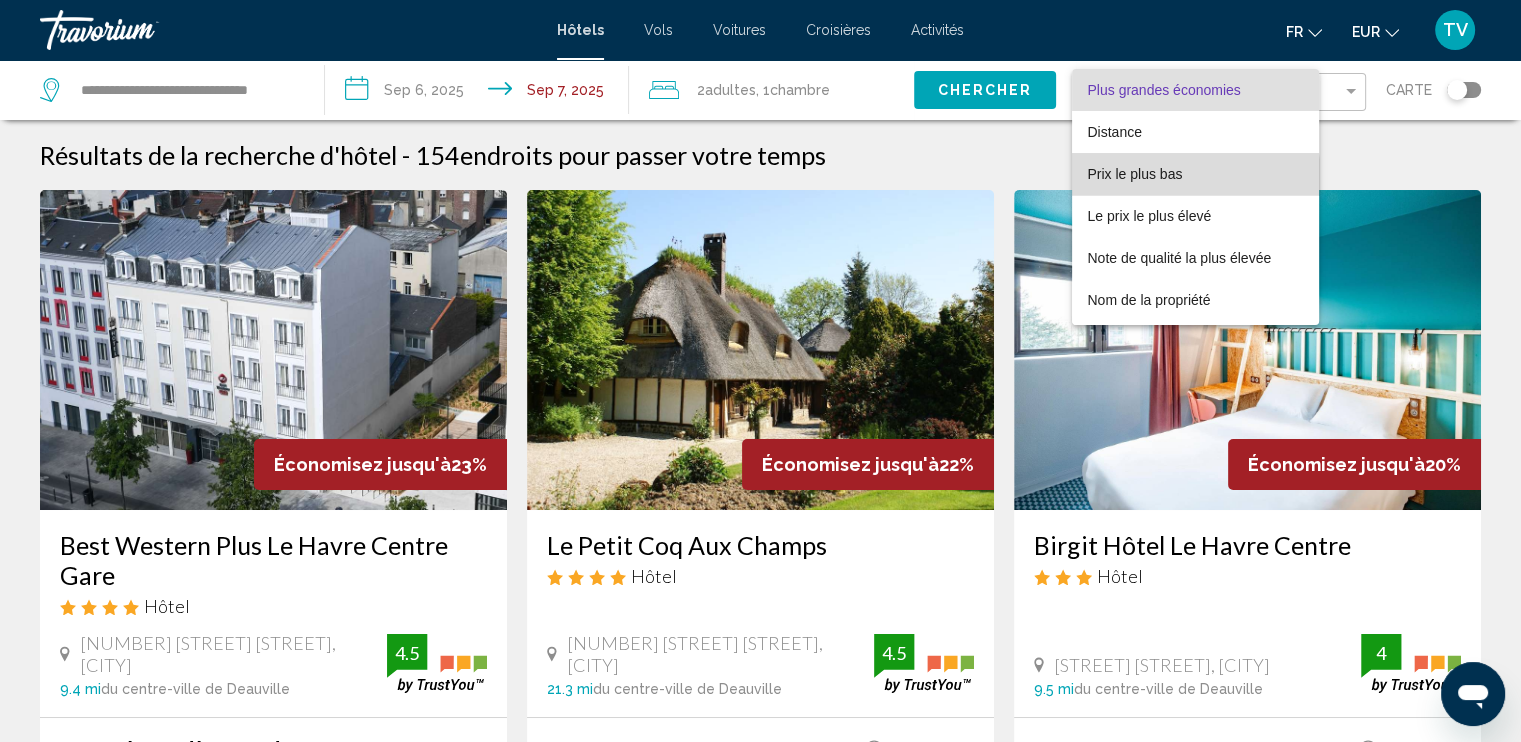 click on "Prix le plus bas" at bounding box center [1196, 174] 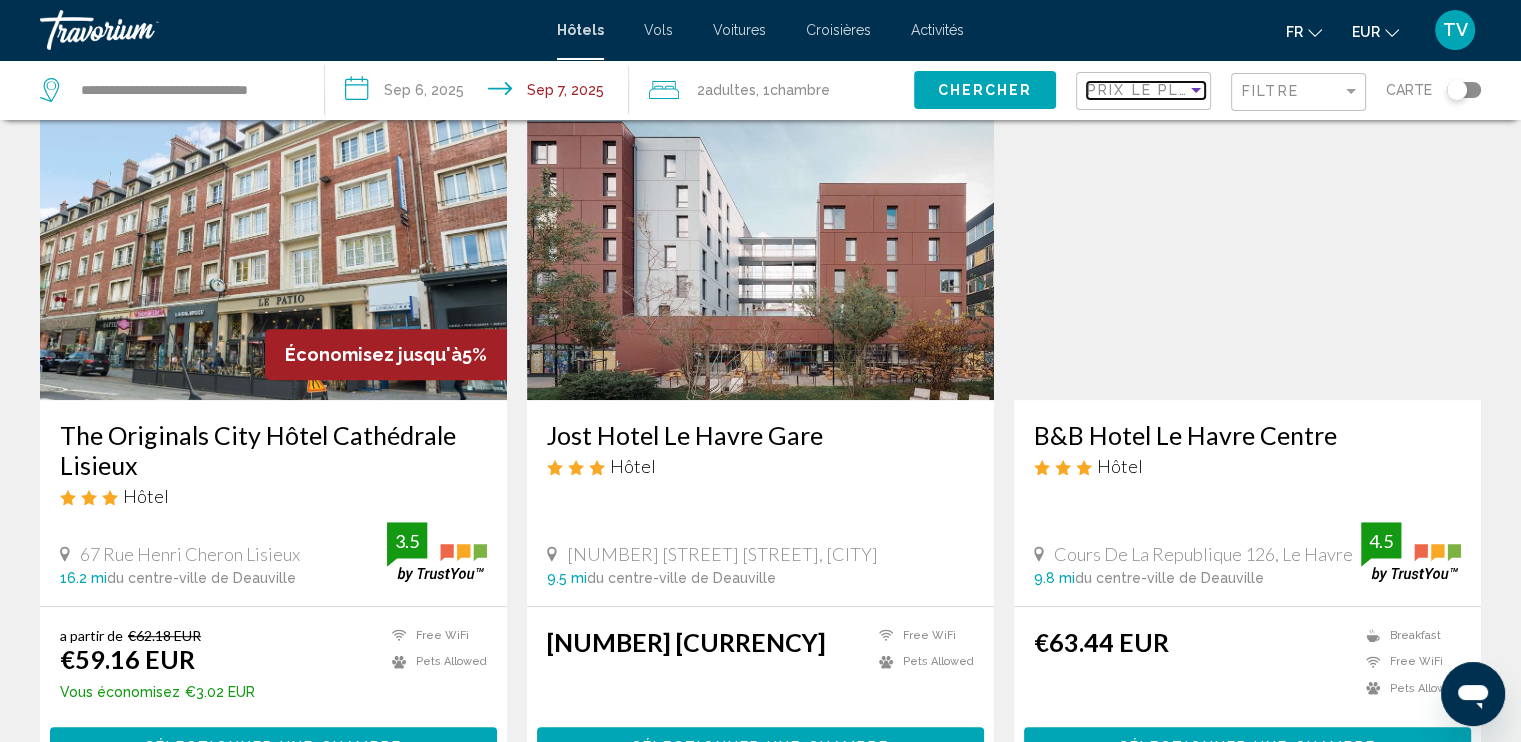 scroll, scrollTop: 499, scrollLeft: 0, axis: vertical 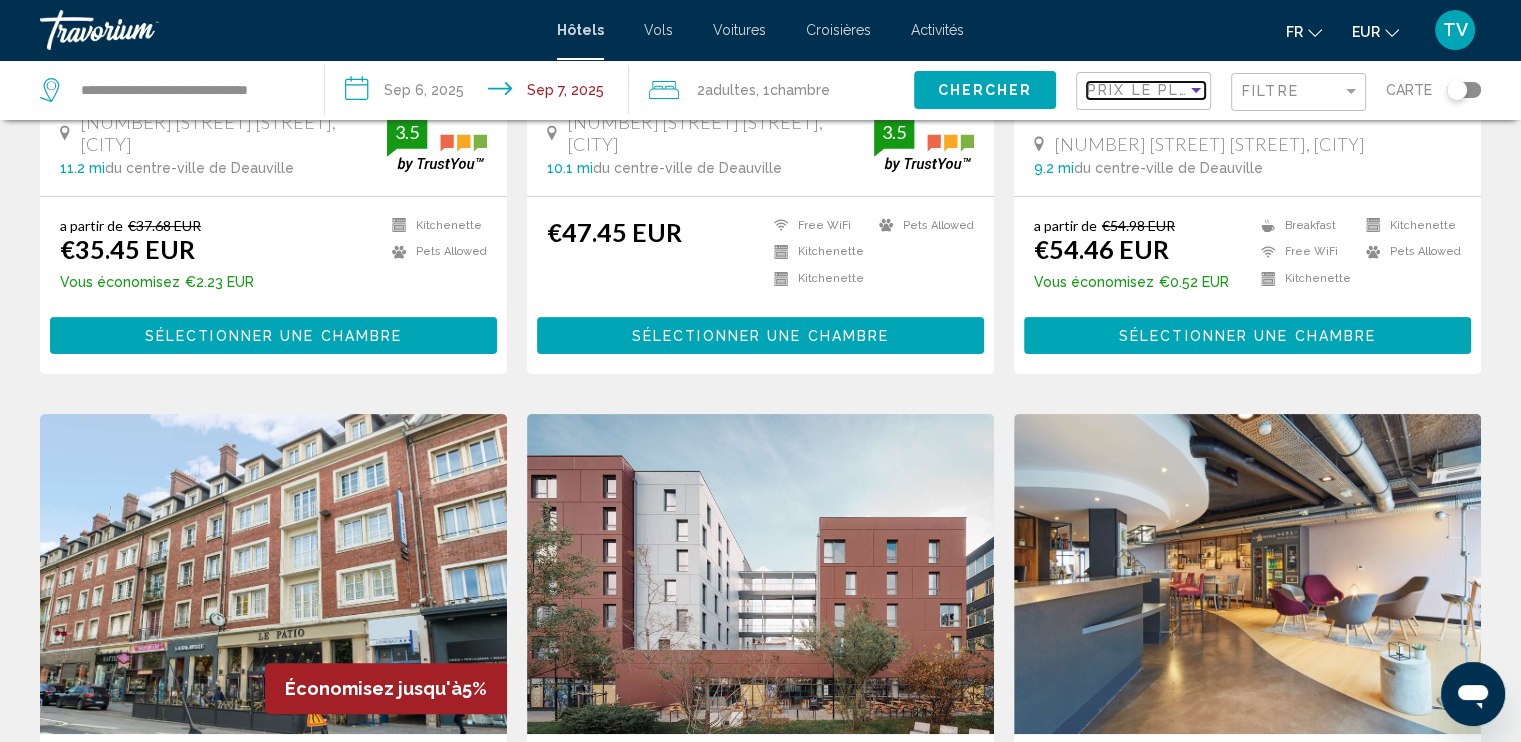 click on "Prix le plus bas" at bounding box center [1164, 90] 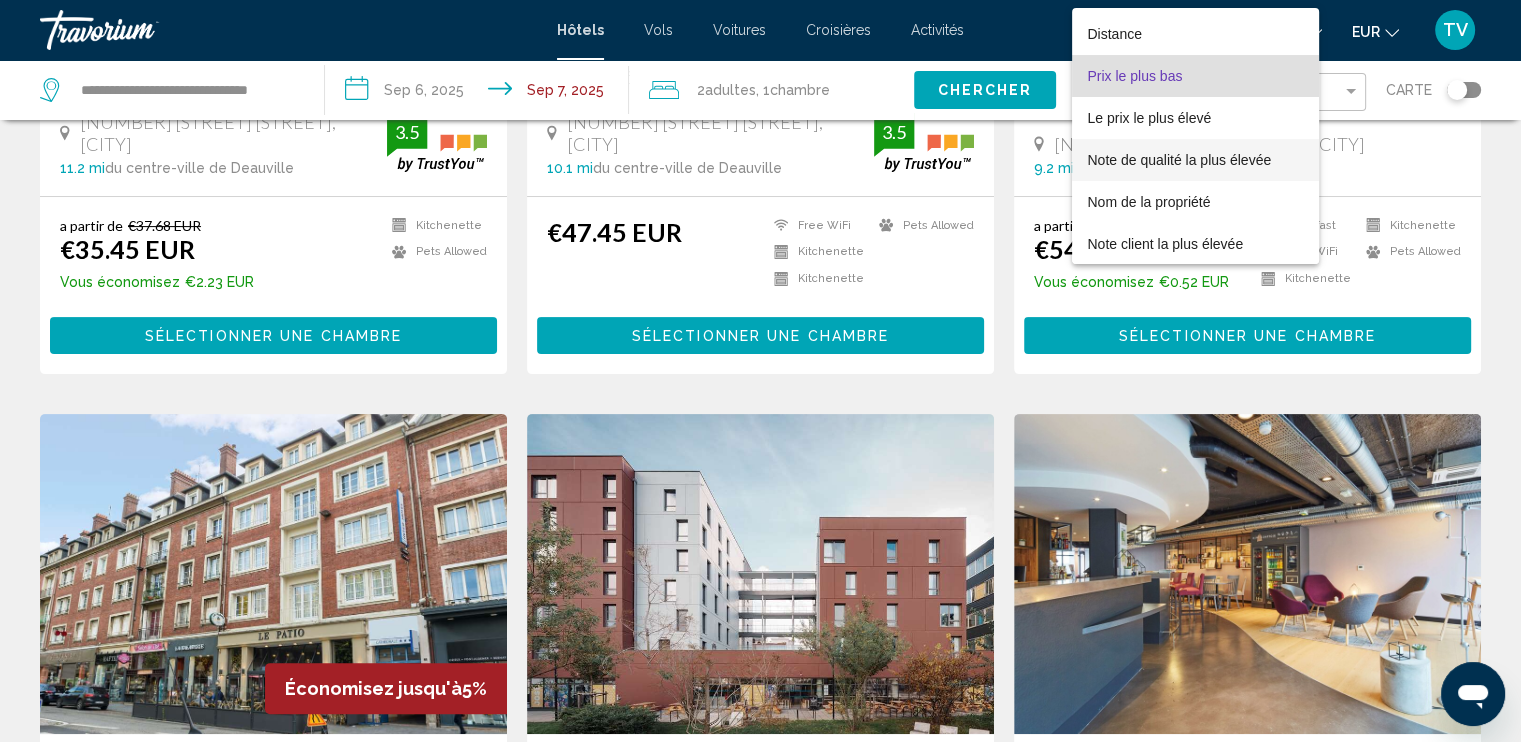 scroll, scrollTop: 0, scrollLeft: 0, axis: both 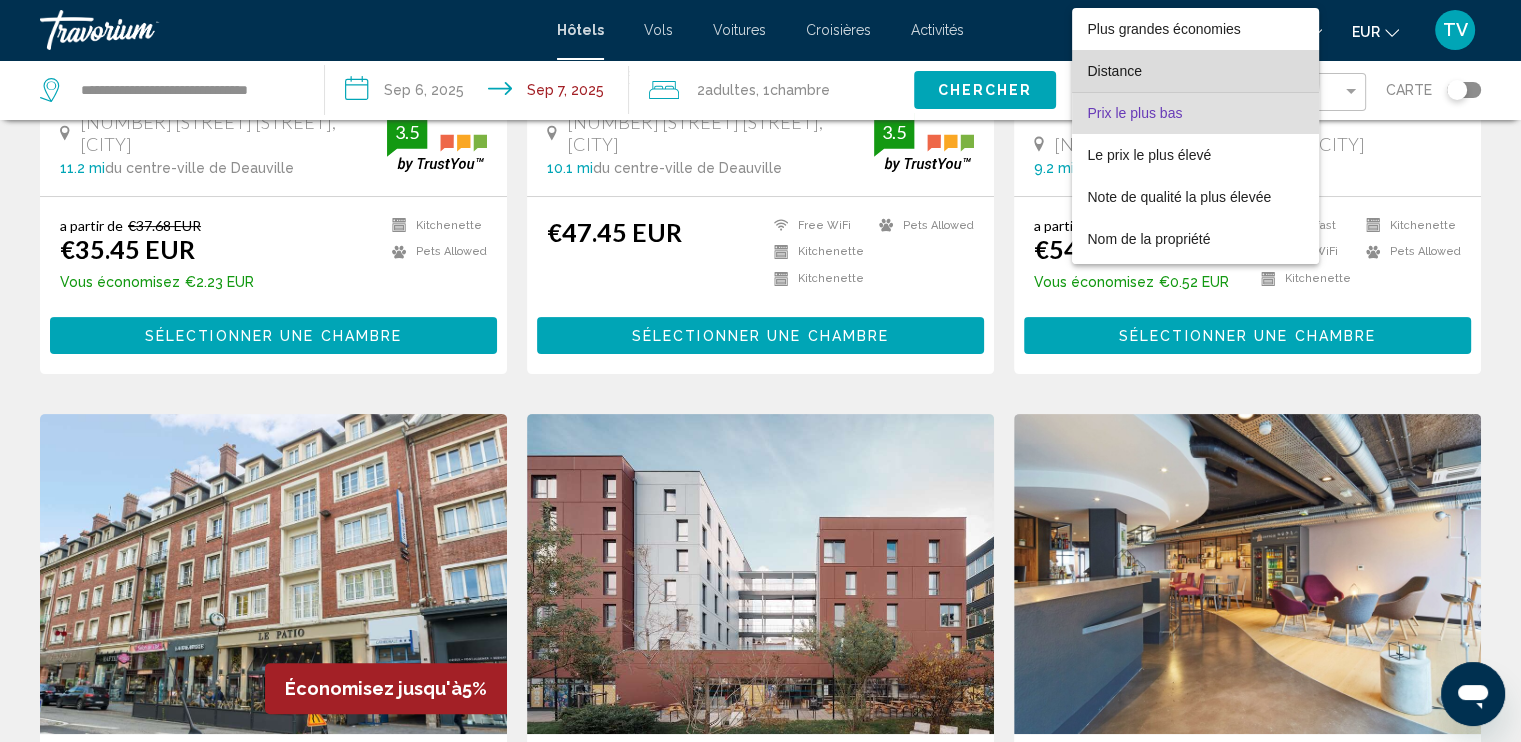 click on "Distance" at bounding box center (1115, 71) 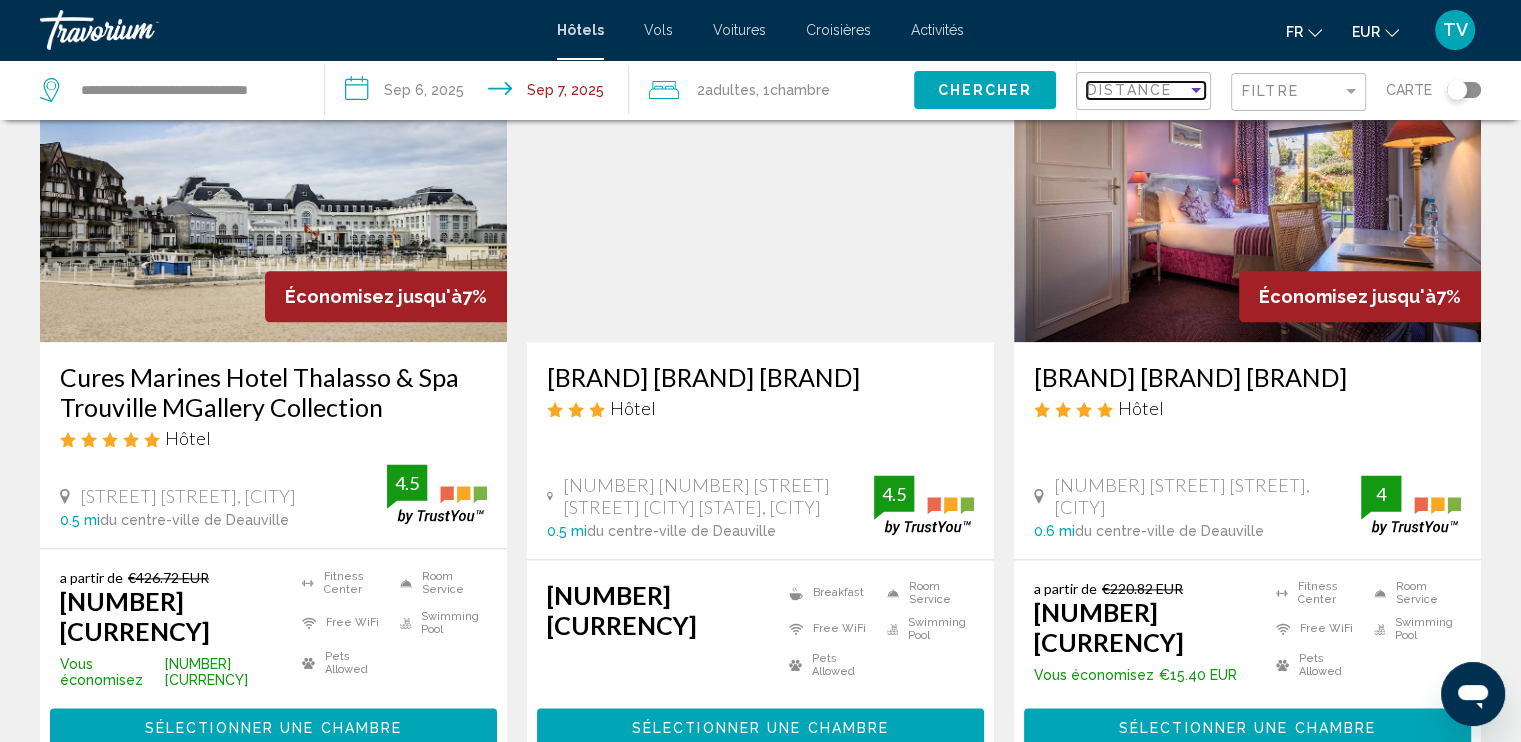 scroll, scrollTop: 2633, scrollLeft: 0, axis: vertical 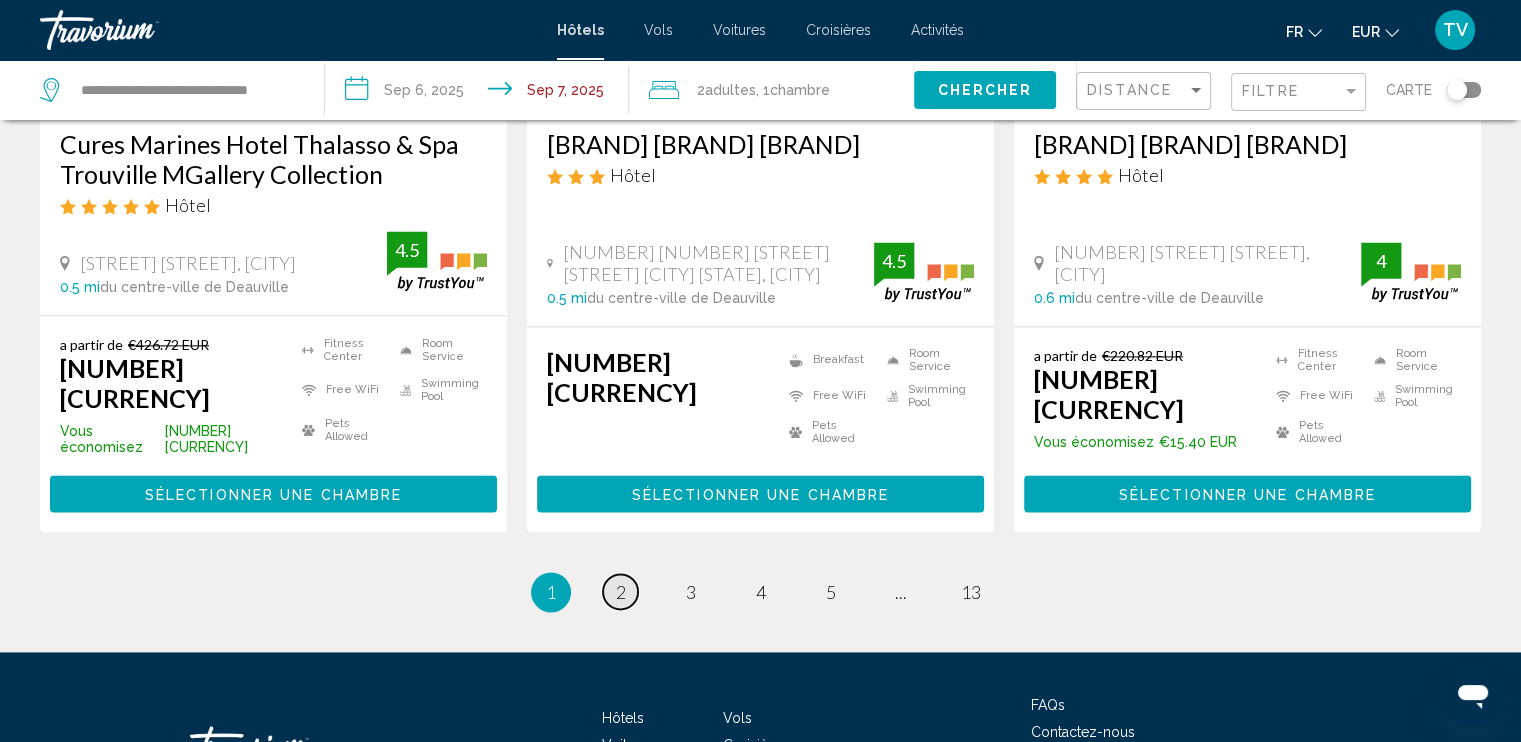 click on "2" at bounding box center (621, 592) 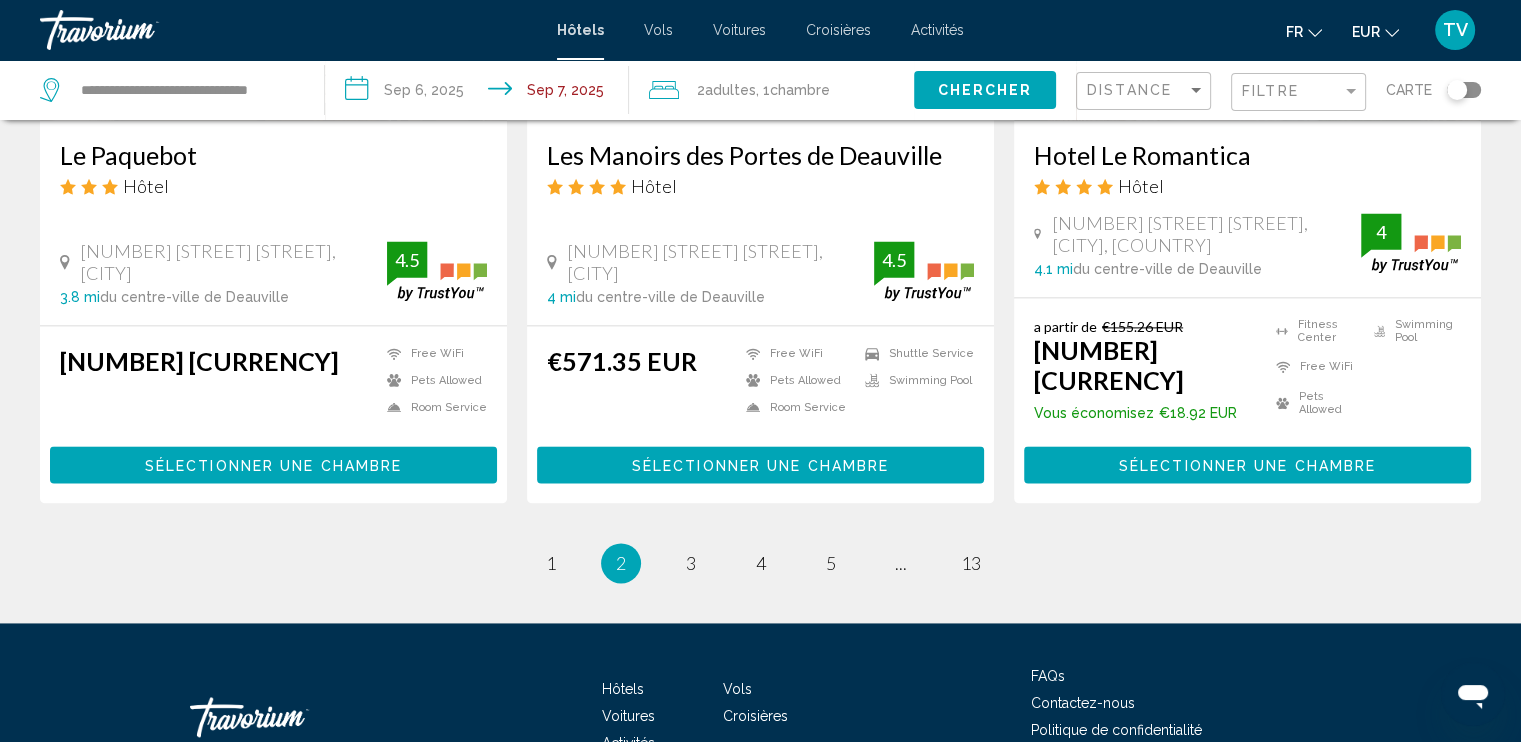 scroll, scrollTop: 2267, scrollLeft: 0, axis: vertical 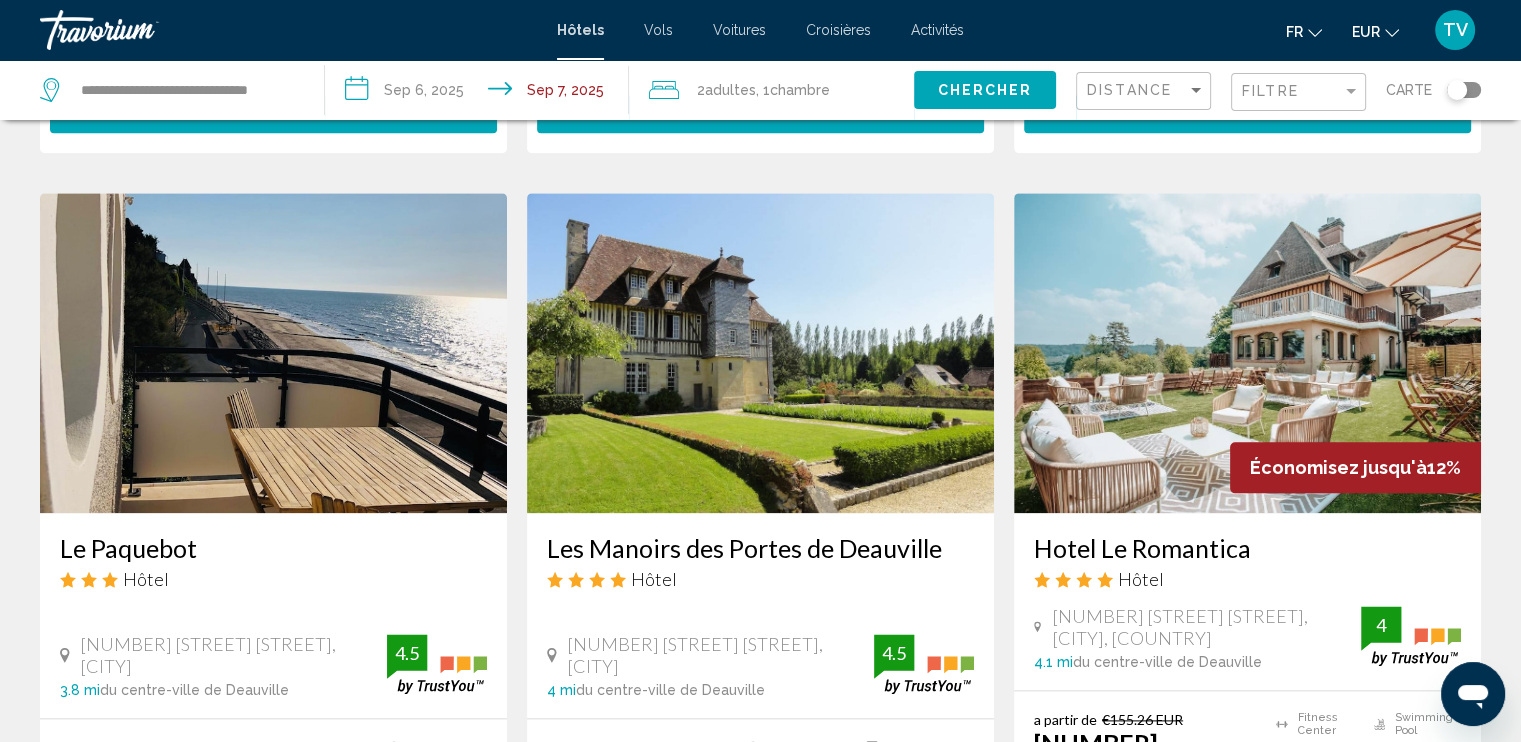 click at bounding box center (1247, 353) 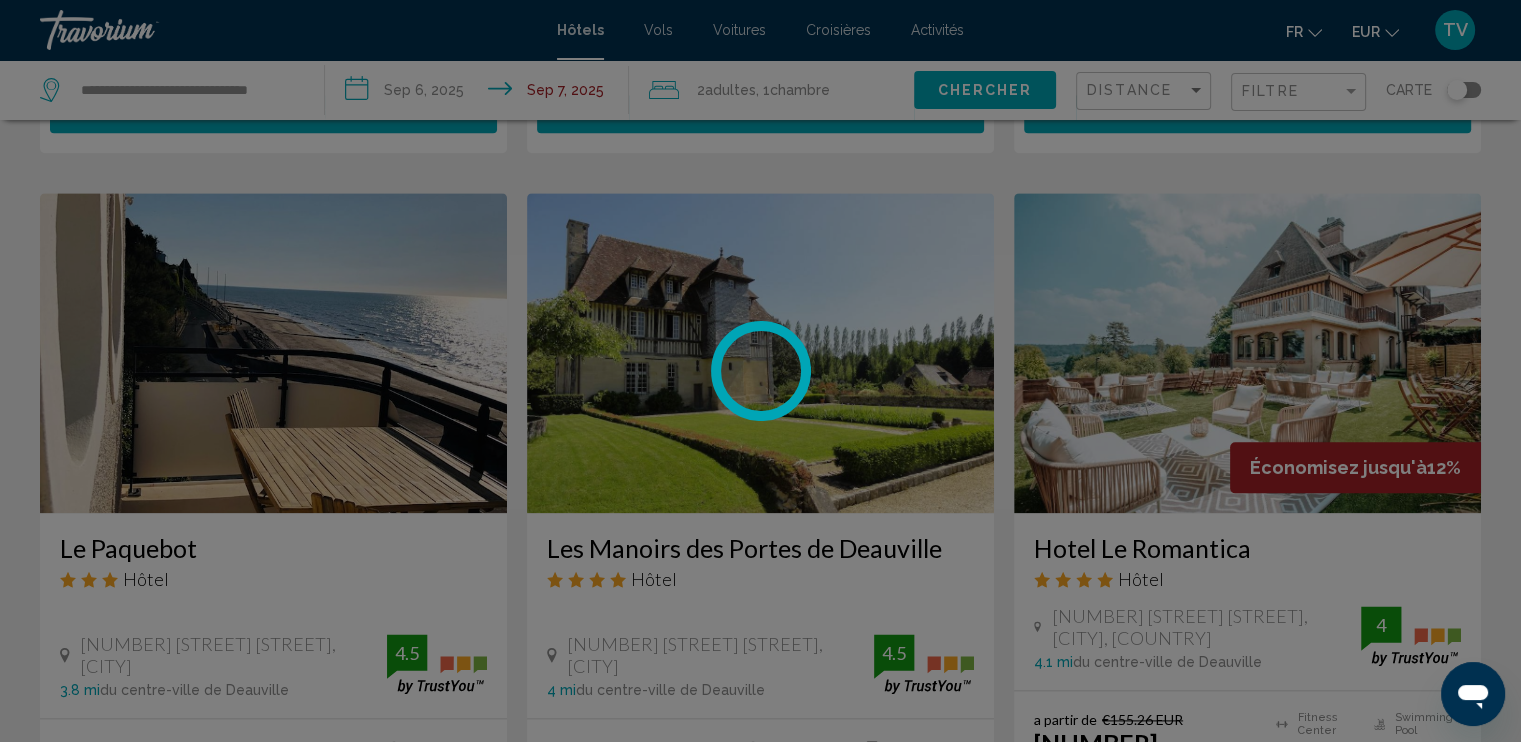 scroll, scrollTop: 0, scrollLeft: 0, axis: both 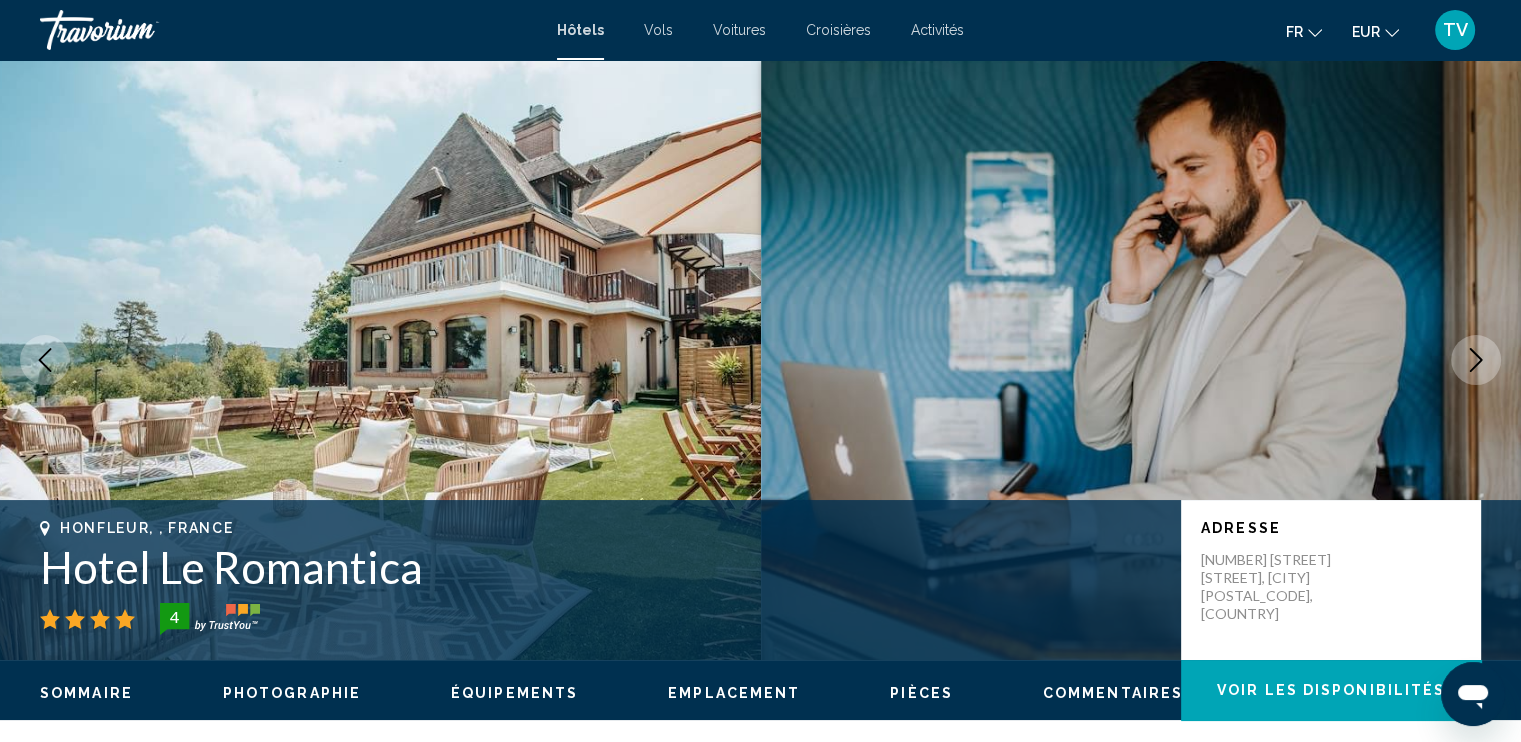 click at bounding box center [1476, 360] 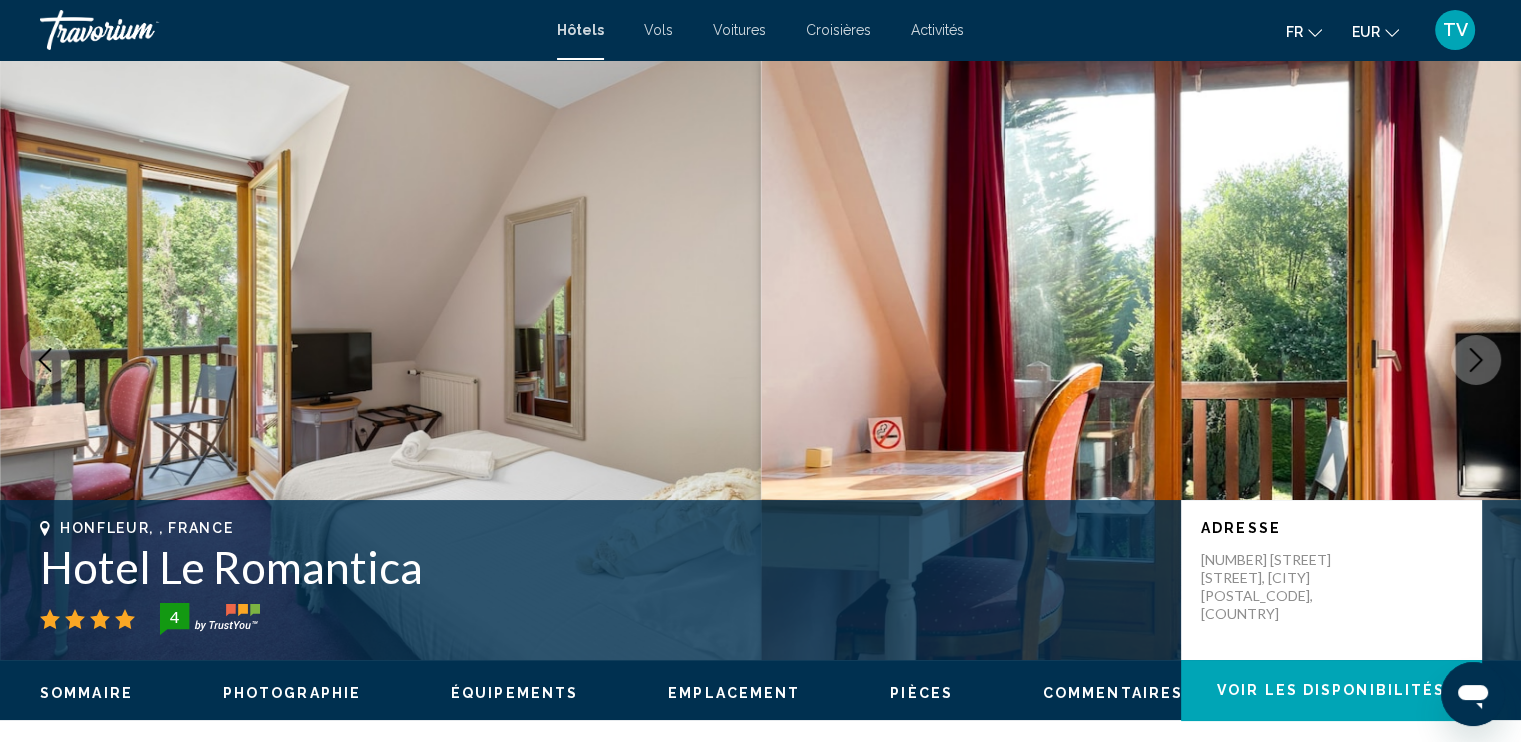 click at bounding box center (1476, 360) 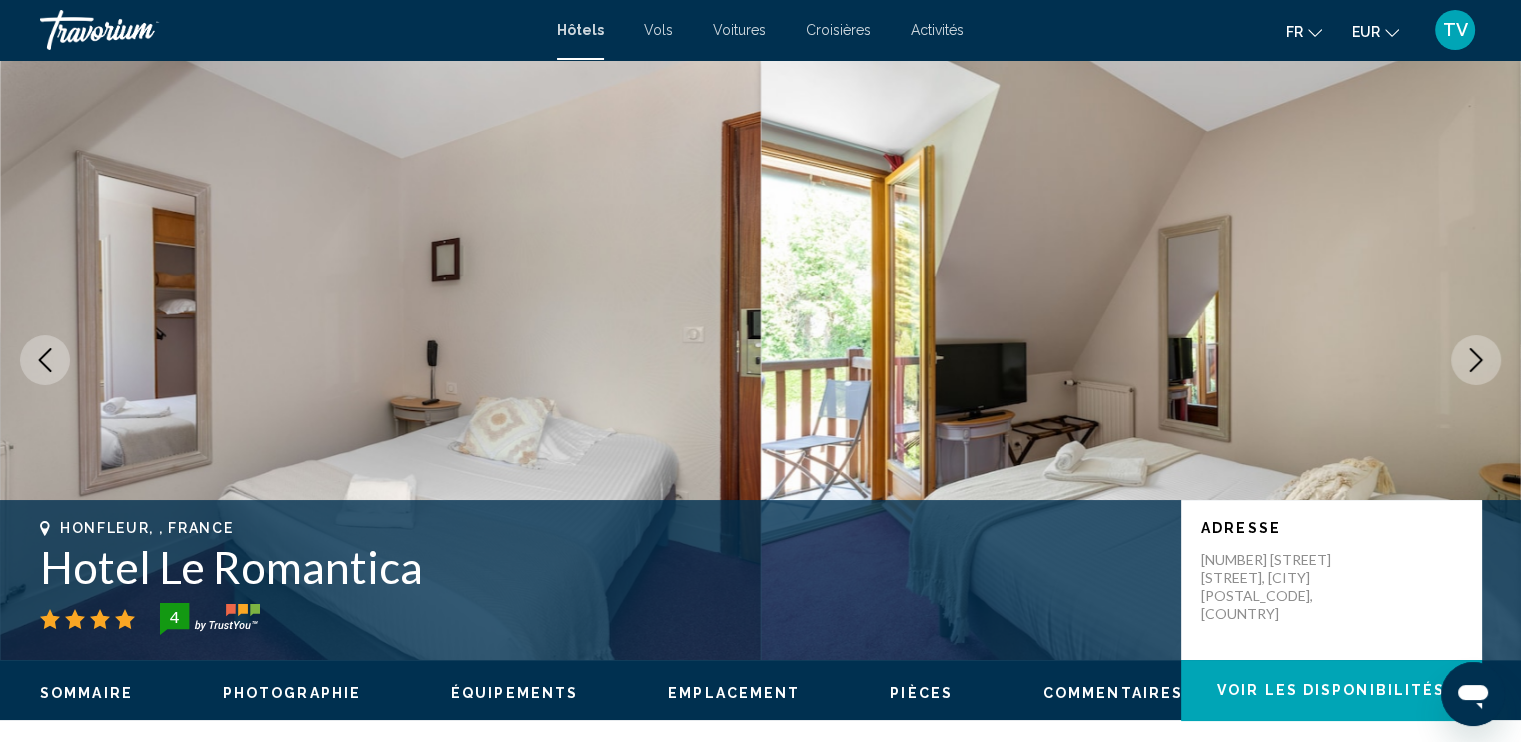 click at bounding box center [1476, 360] 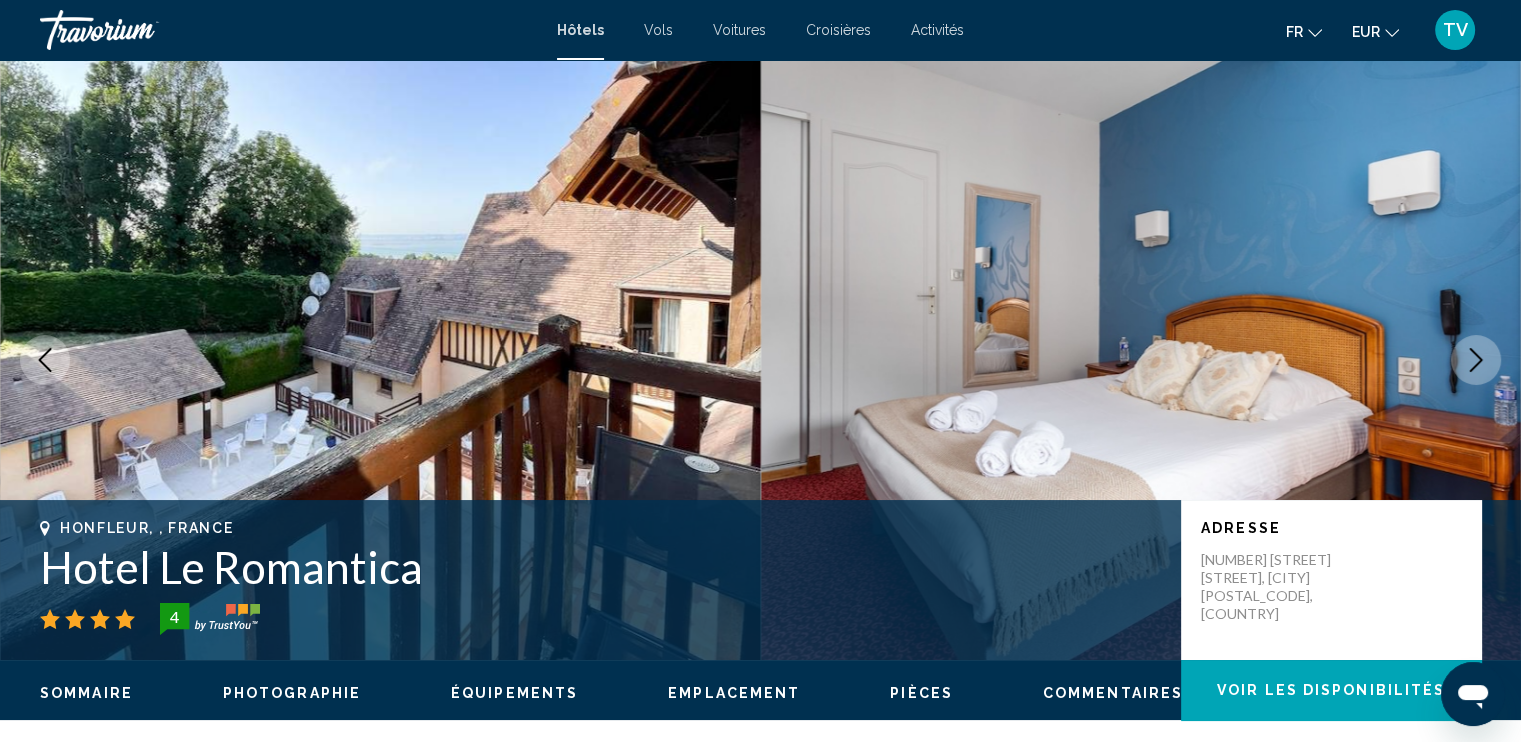 click at bounding box center (1476, 360) 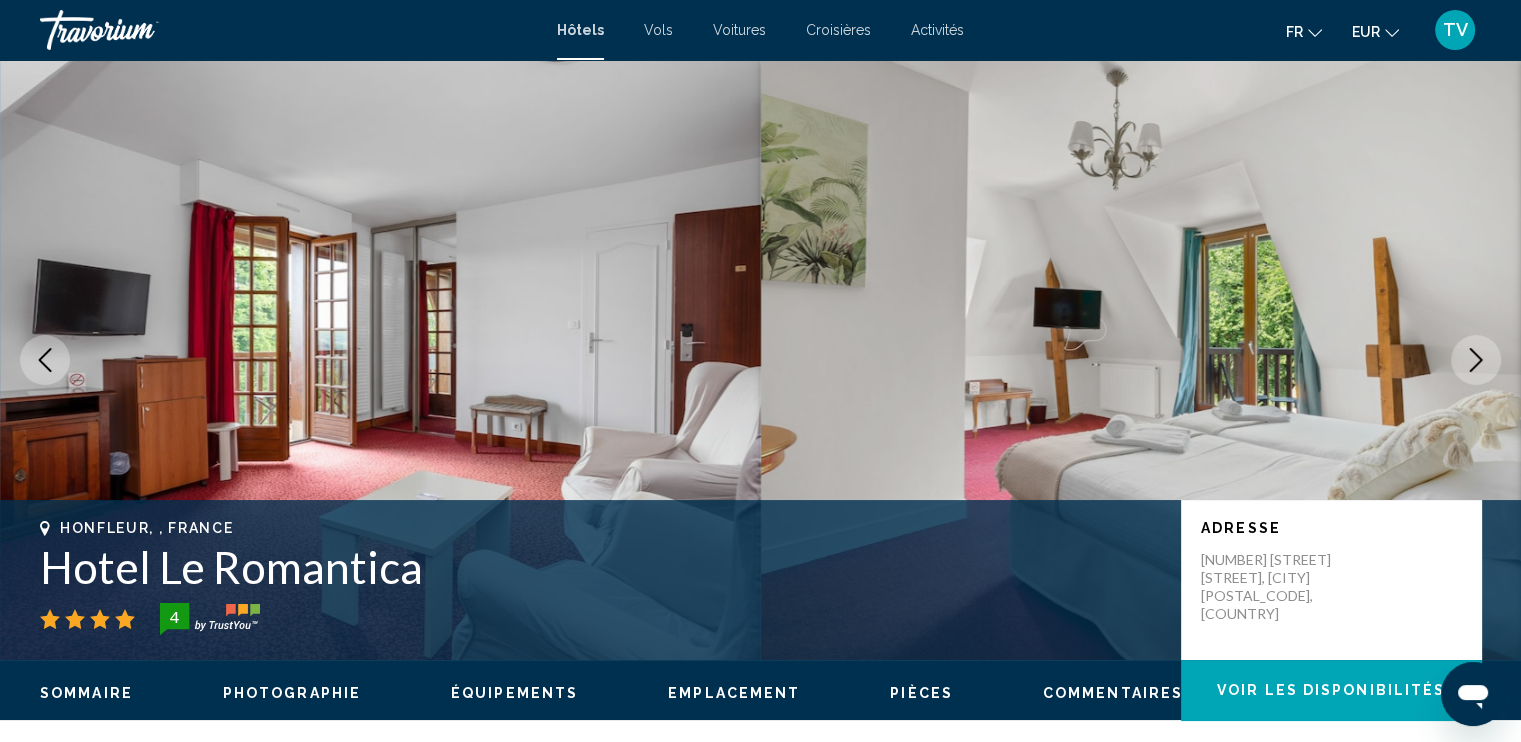 click at bounding box center (1476, 360) 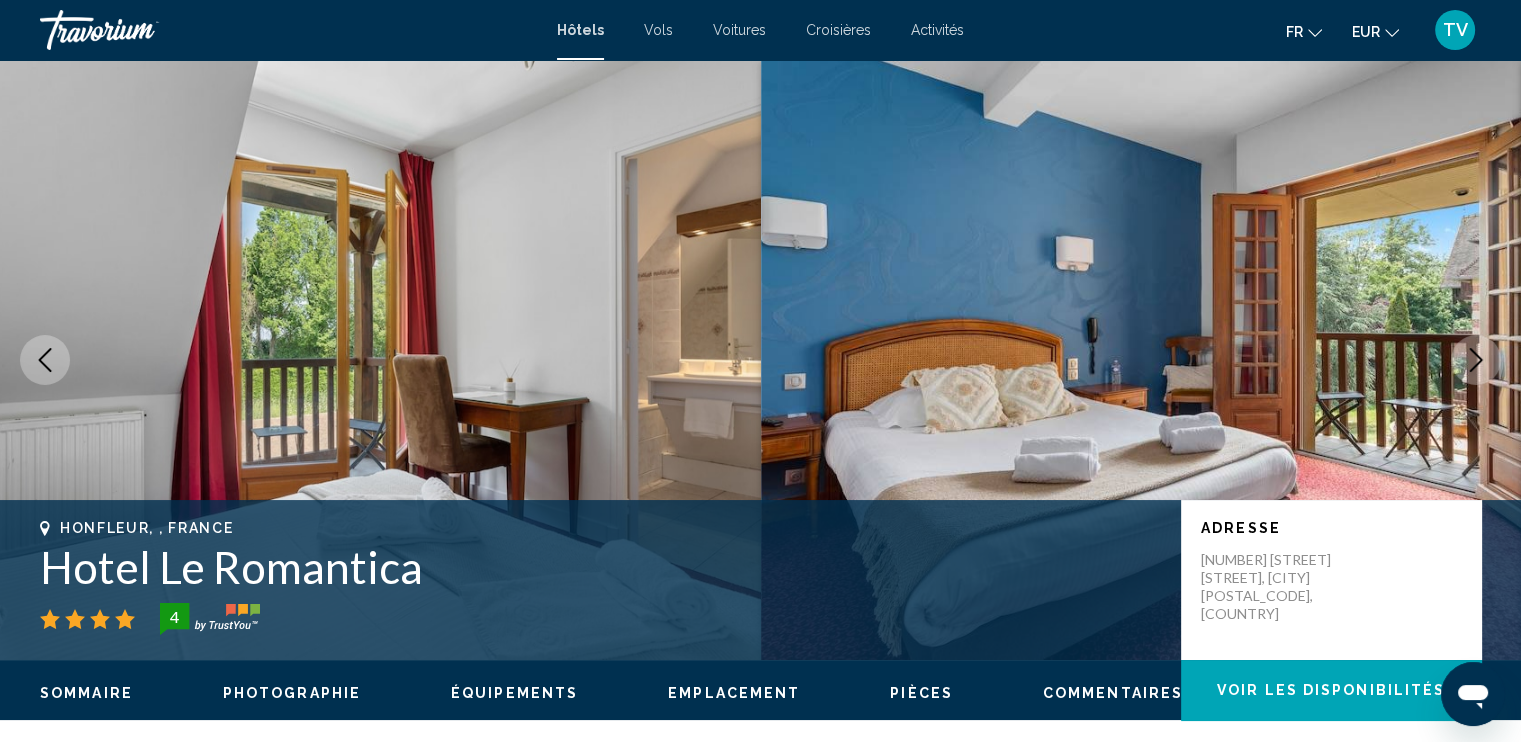 click at bounding box center (1476, 360) 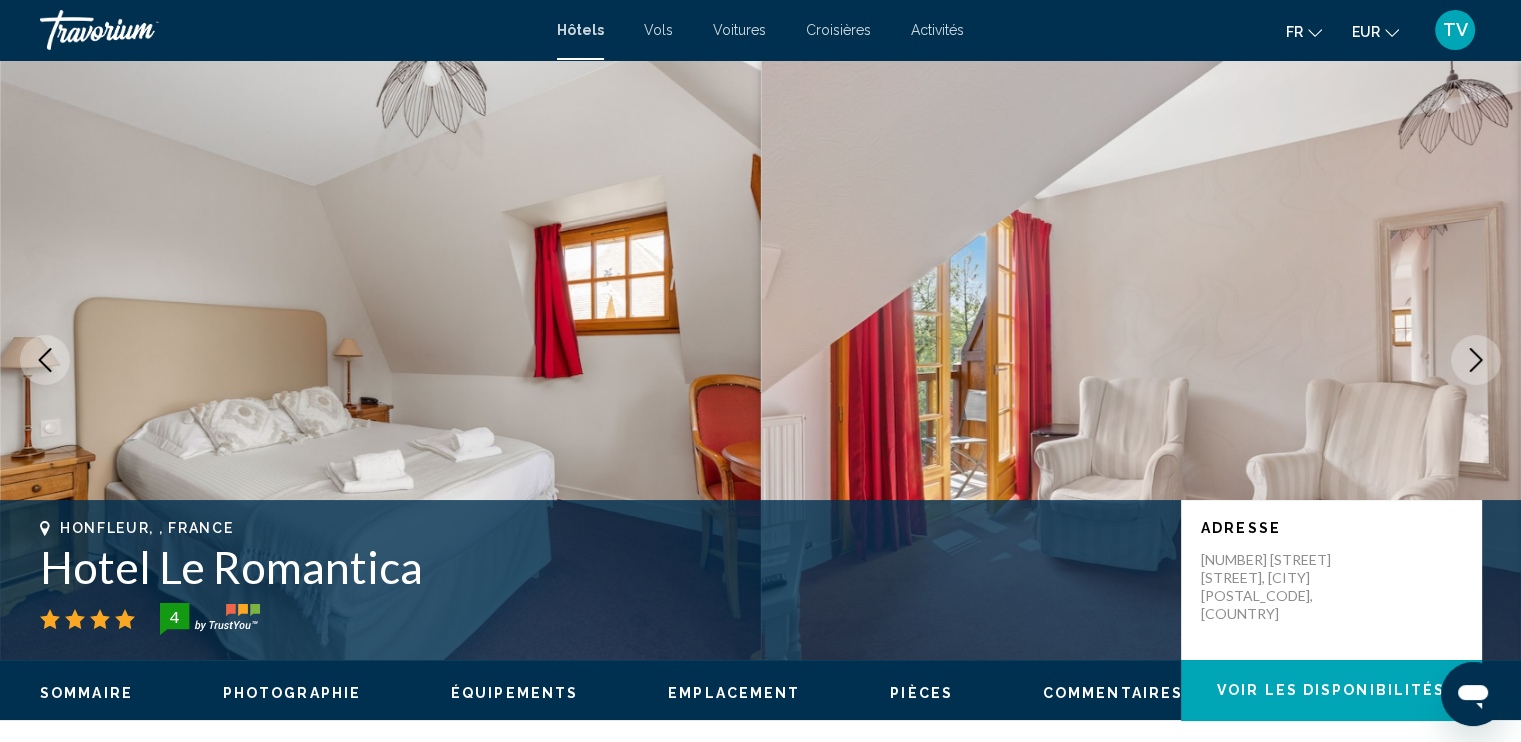 click at bounding box center [1476, 360] 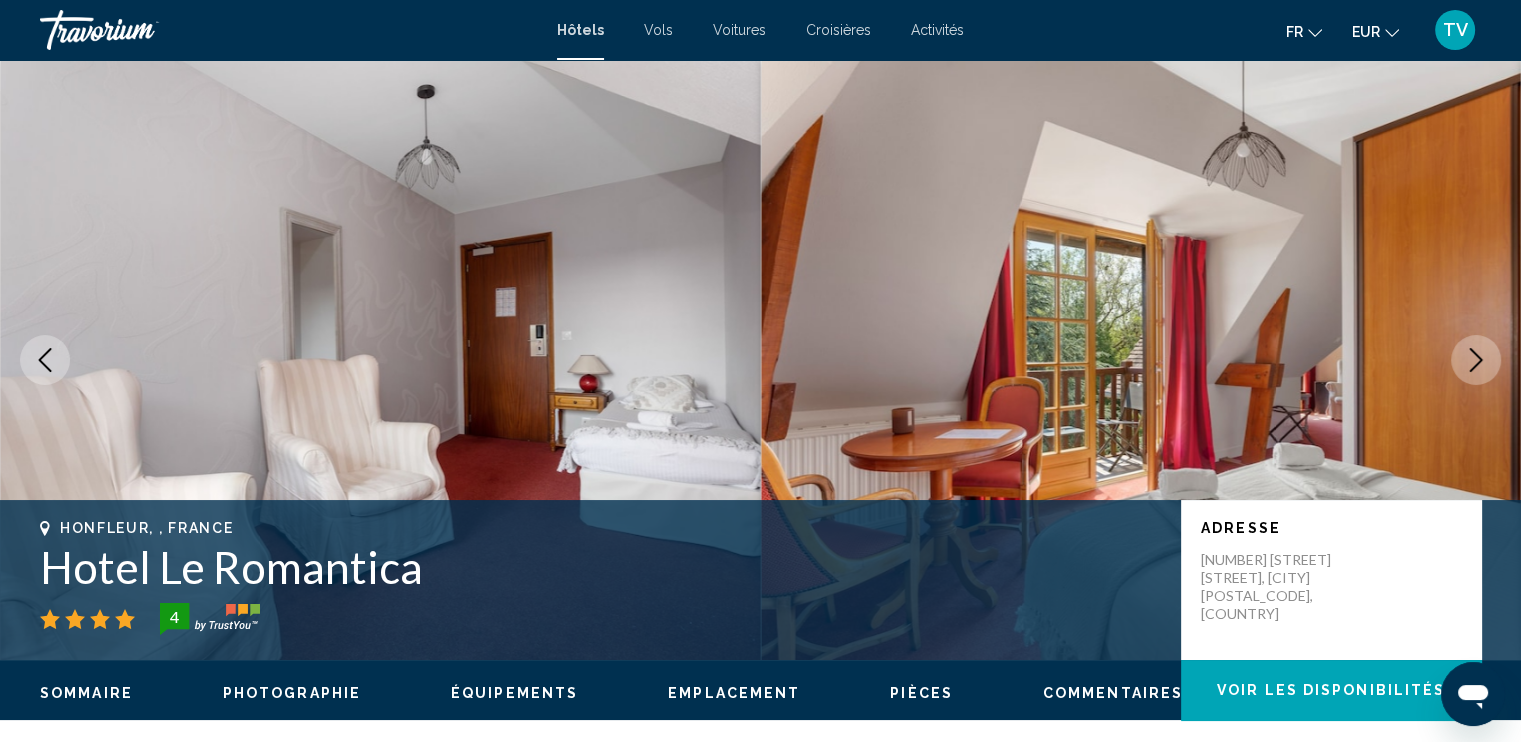 click at bounding box center [1476, 360] 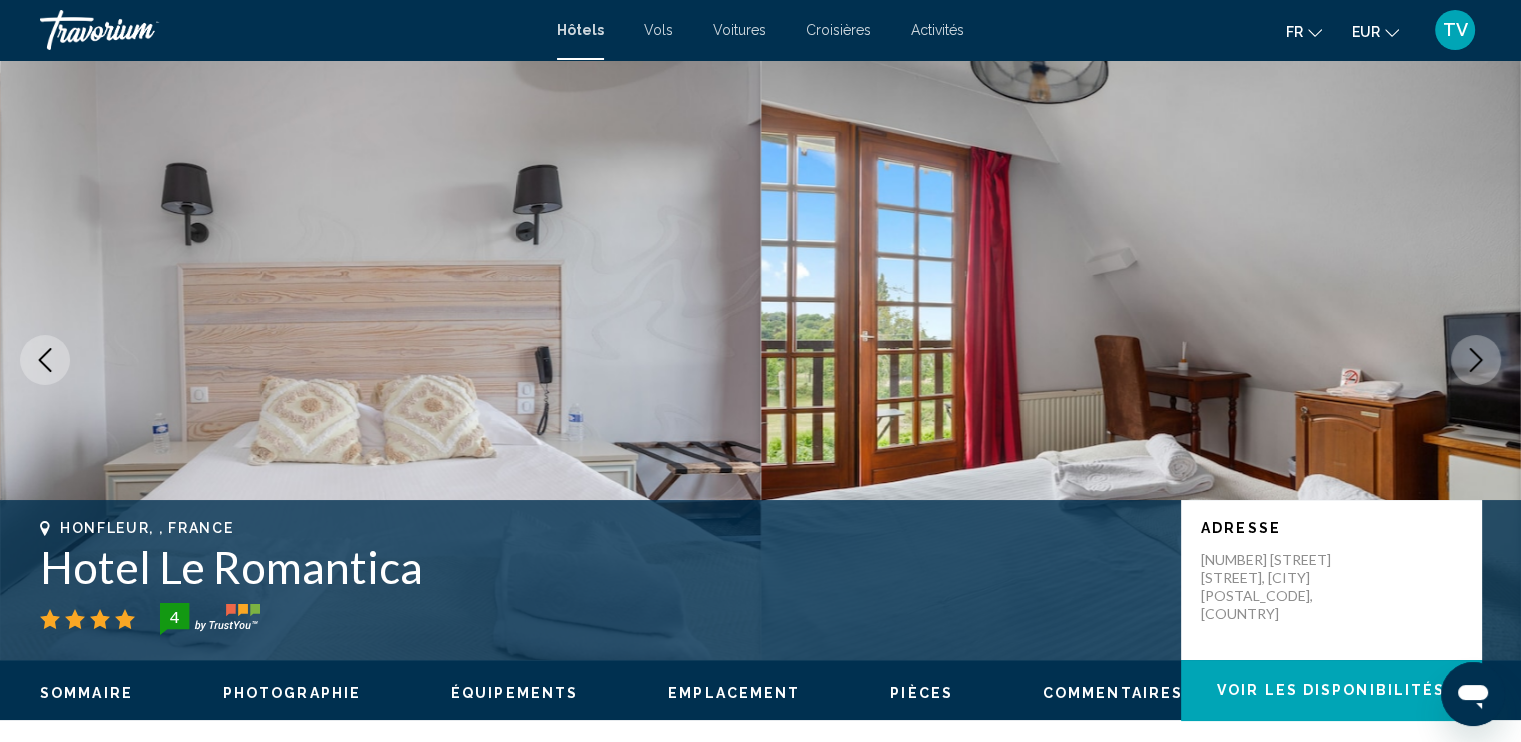 click at bounding box center (1476, 360) 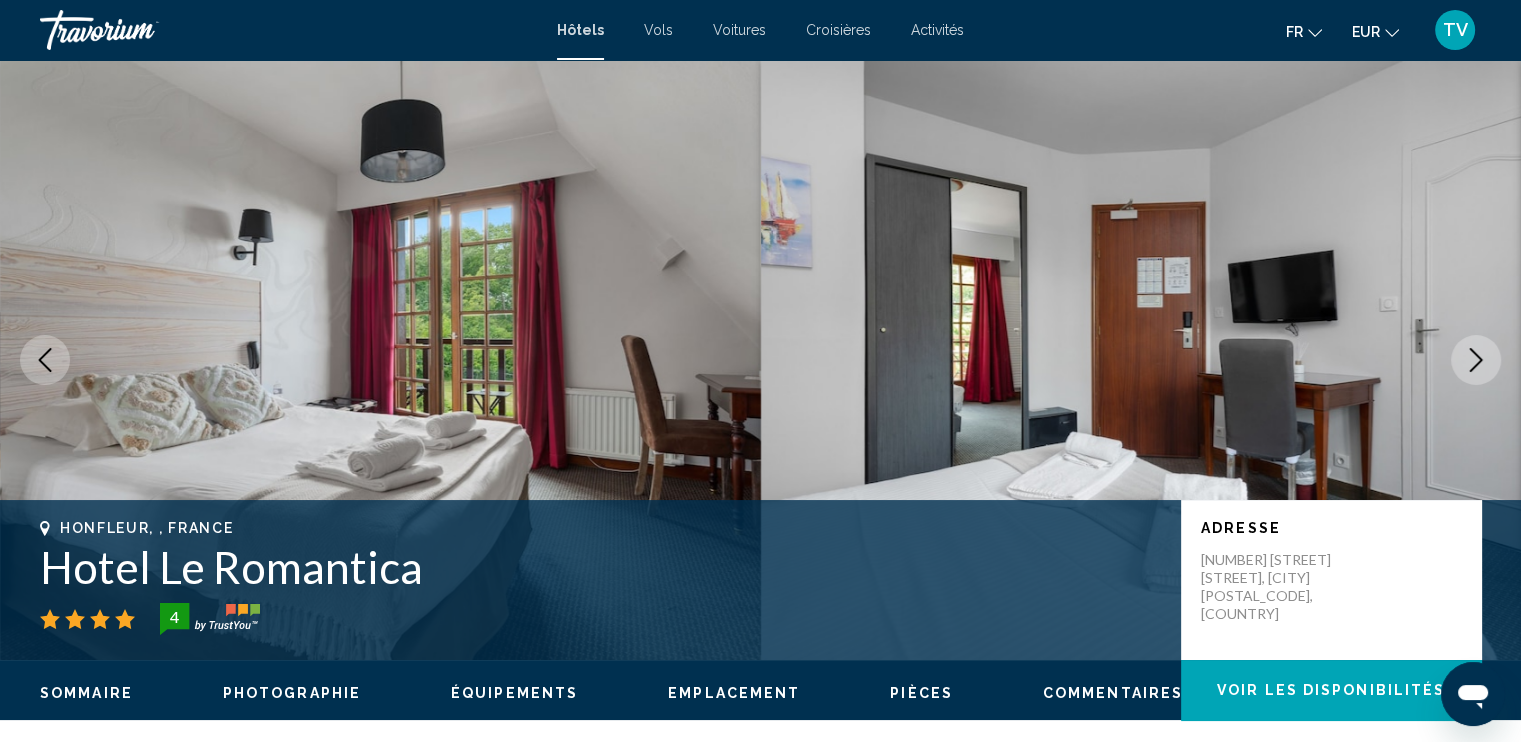 click at bounding box center [1476, 360] 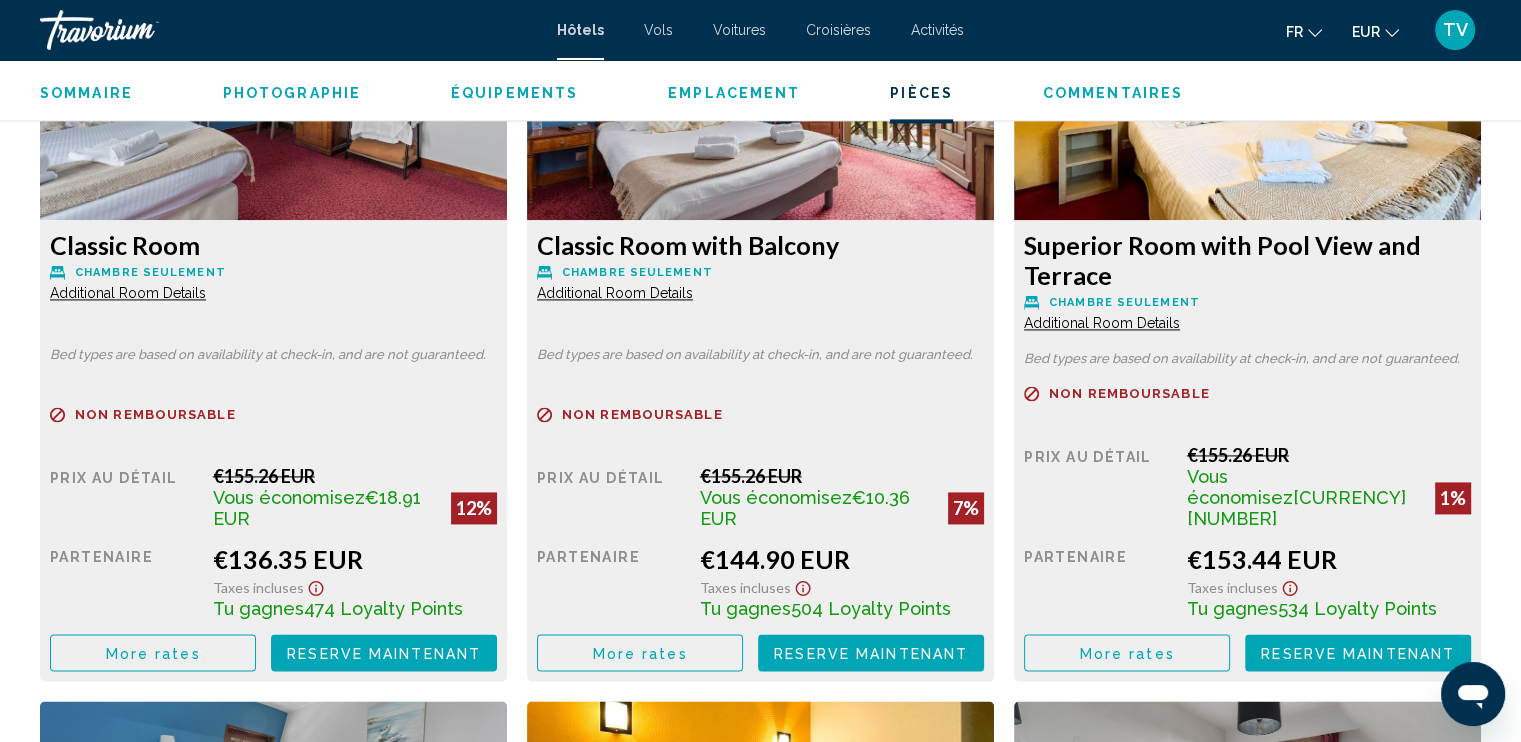 scroll, scrollTop: 2840, scrollLeft: 0, axis: vertical 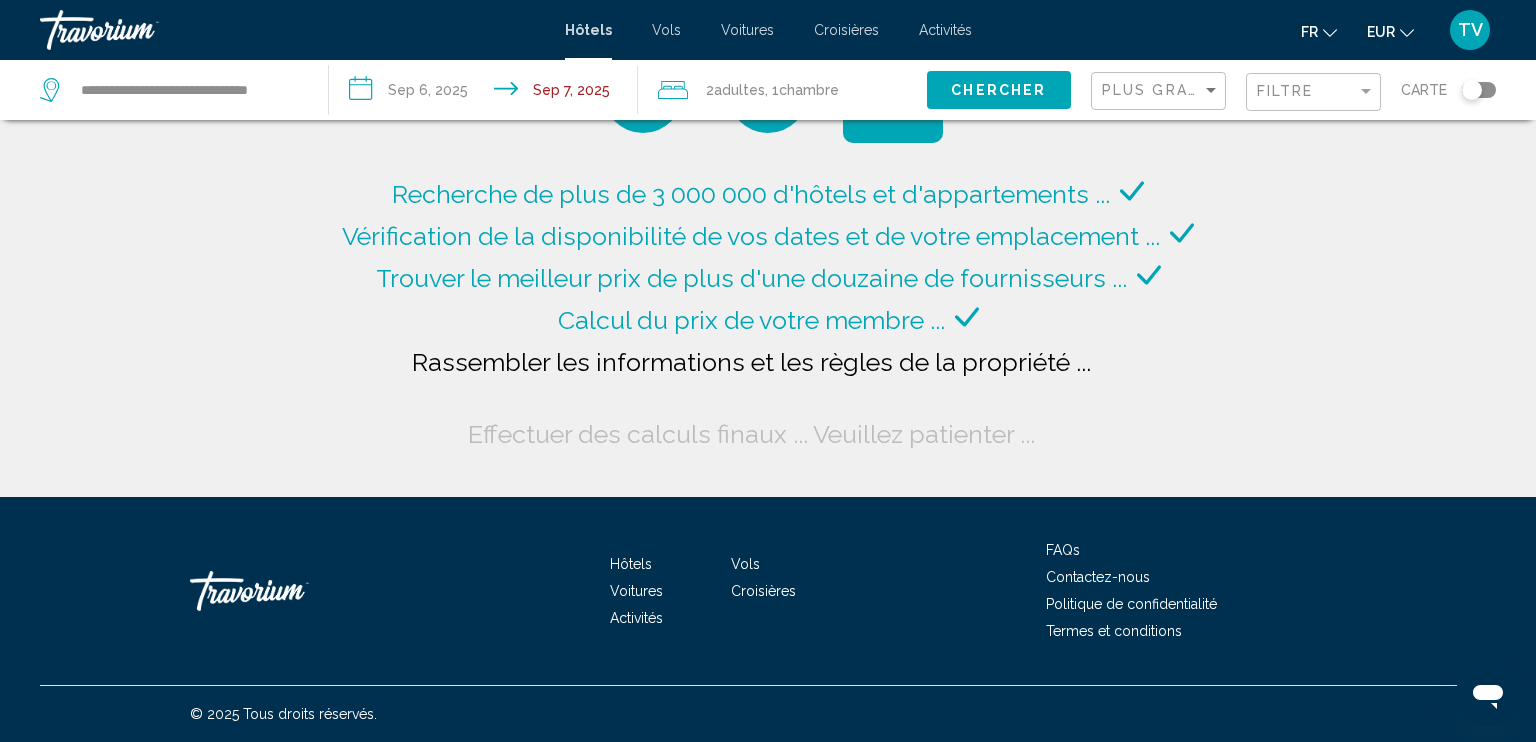 click on "Plus grandes économies" 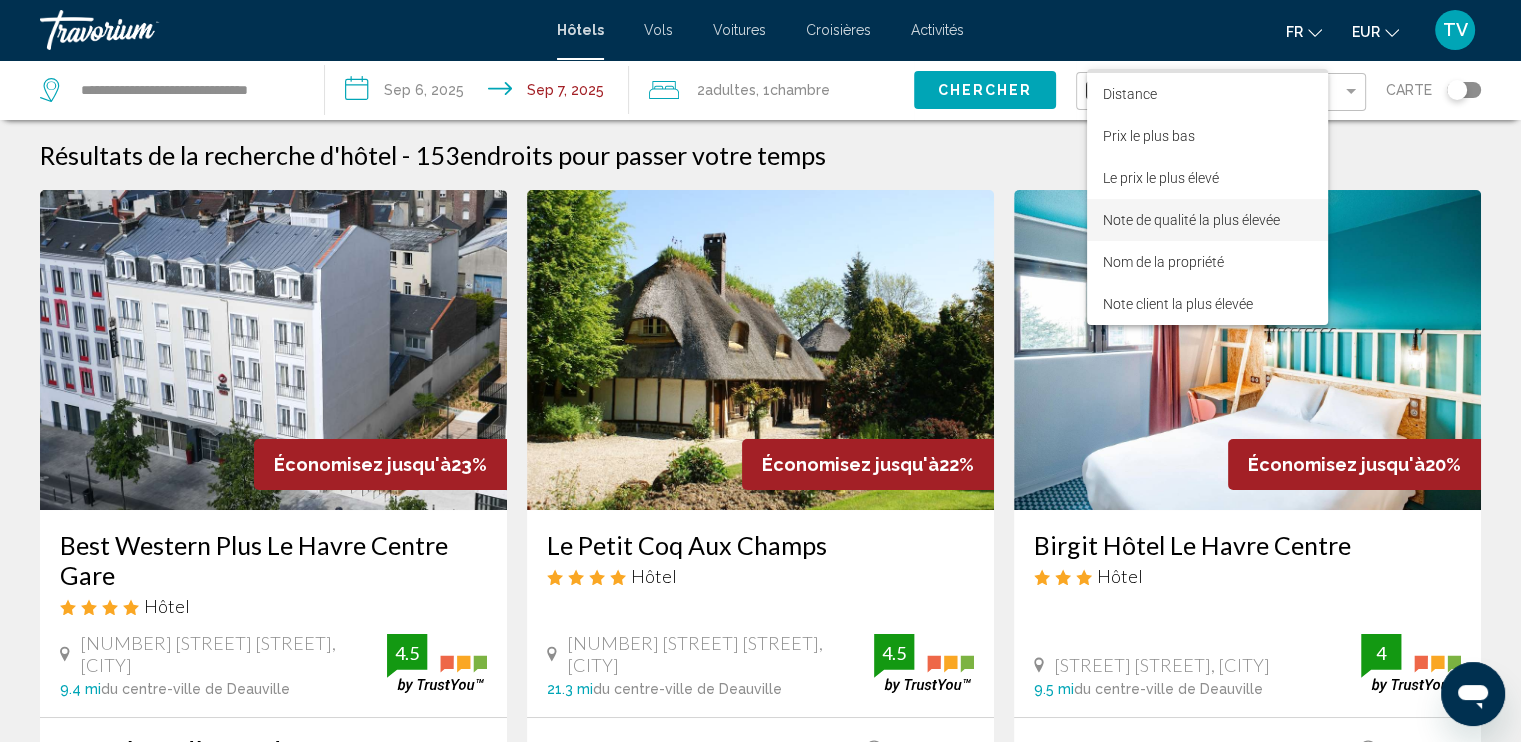 scroll, scrollTop: 0, scrollLeft: 0, axis: both 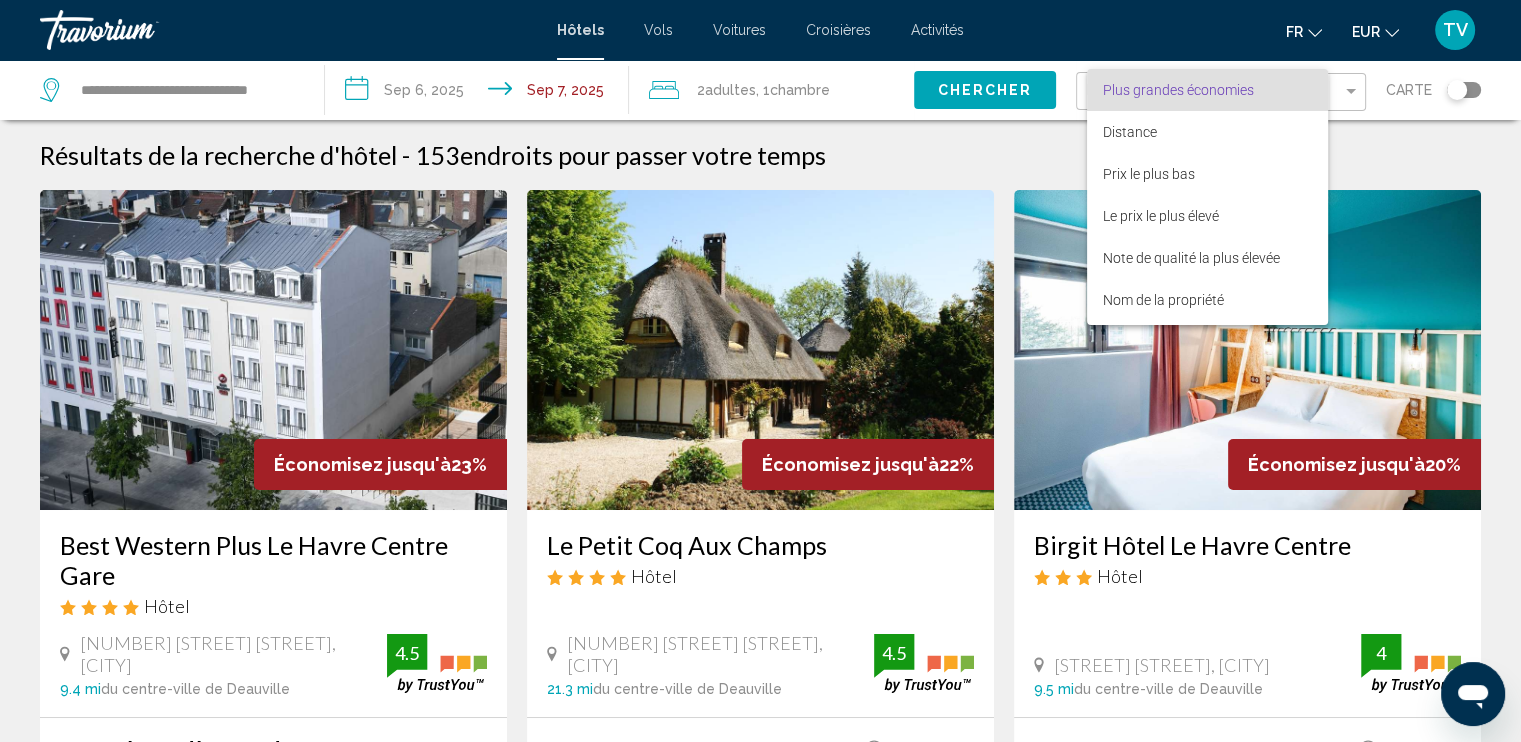 click on "Plus grandes économies" at bounding box center [1178, 90] 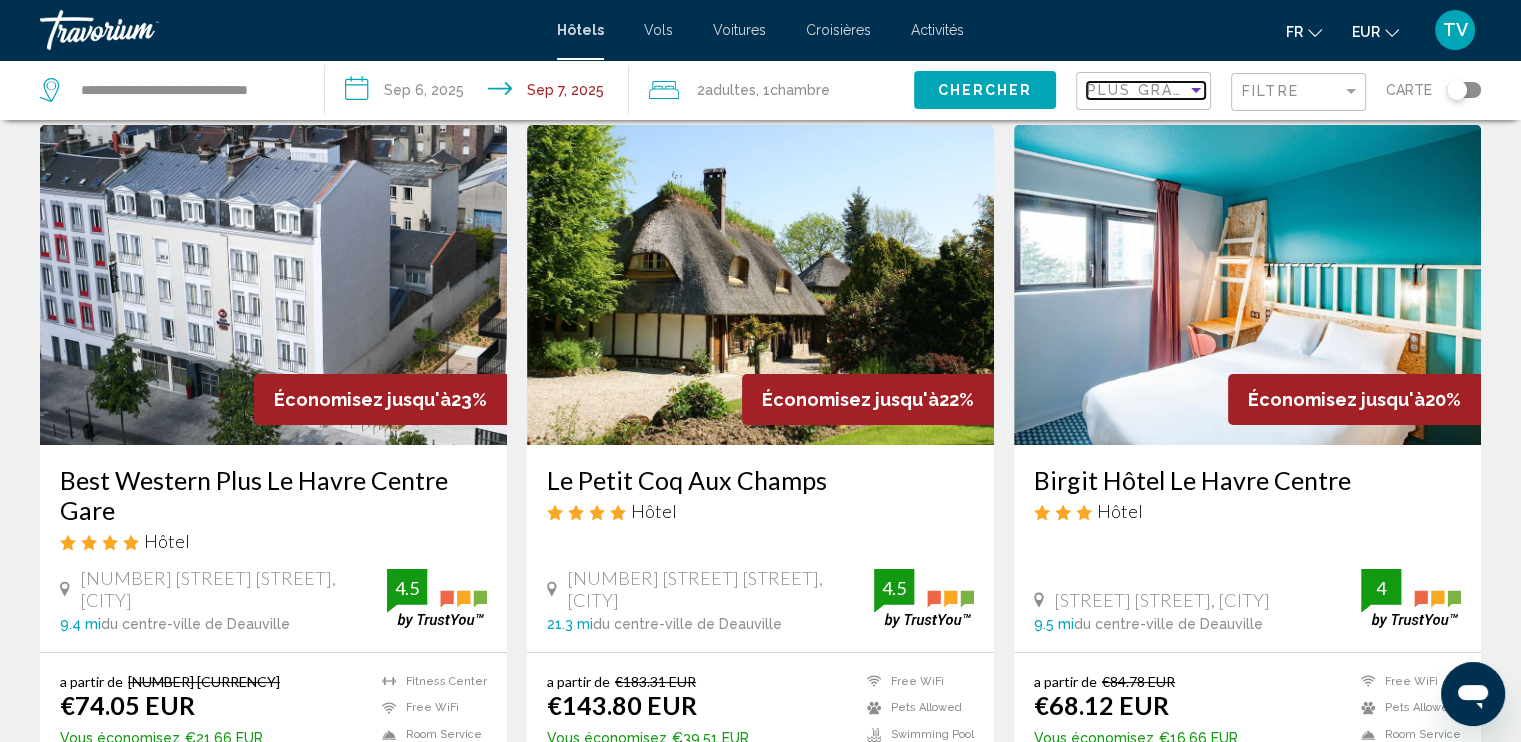 scroll, scrollTop: 63, scrollLeft: 0, axis: vertical 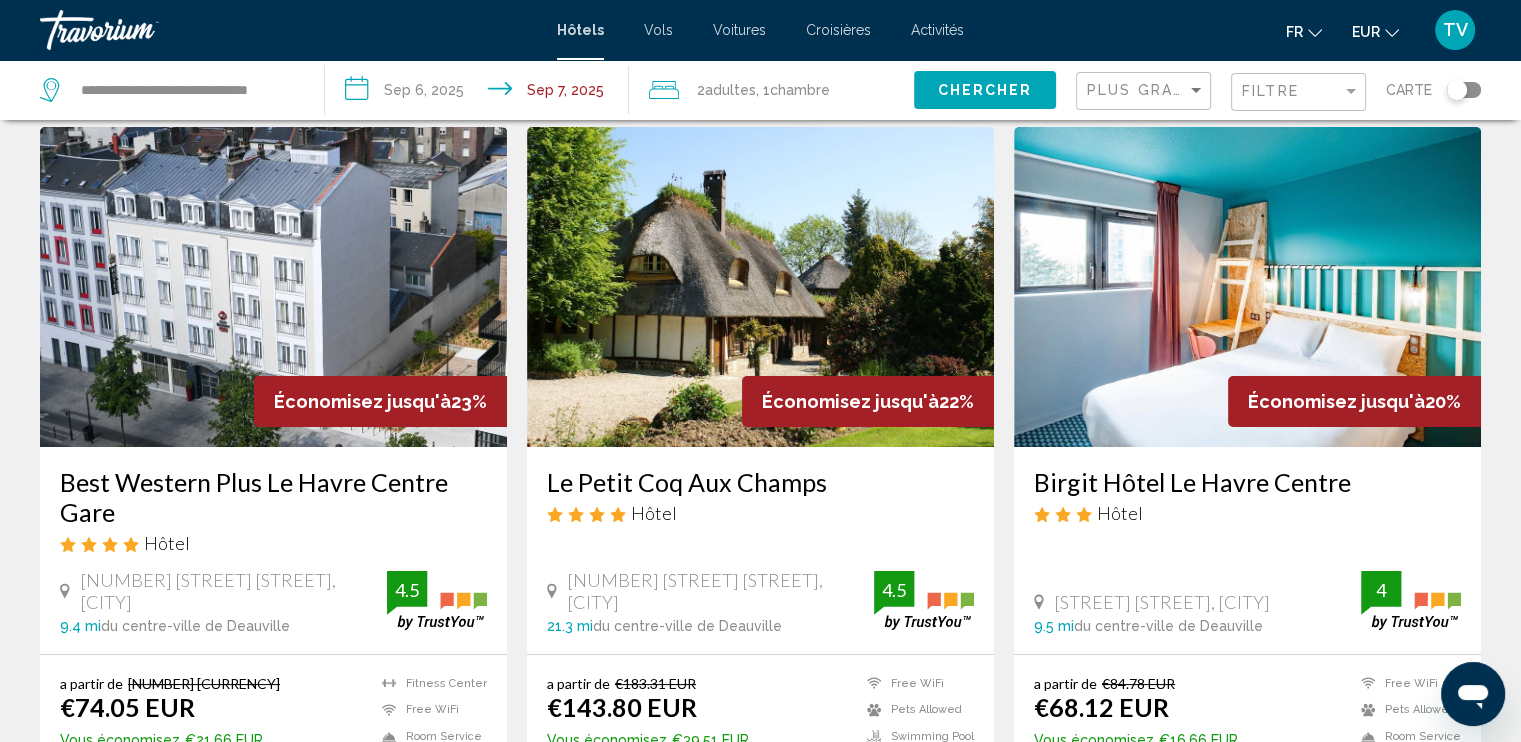 click at bounding box center (1247, 287) 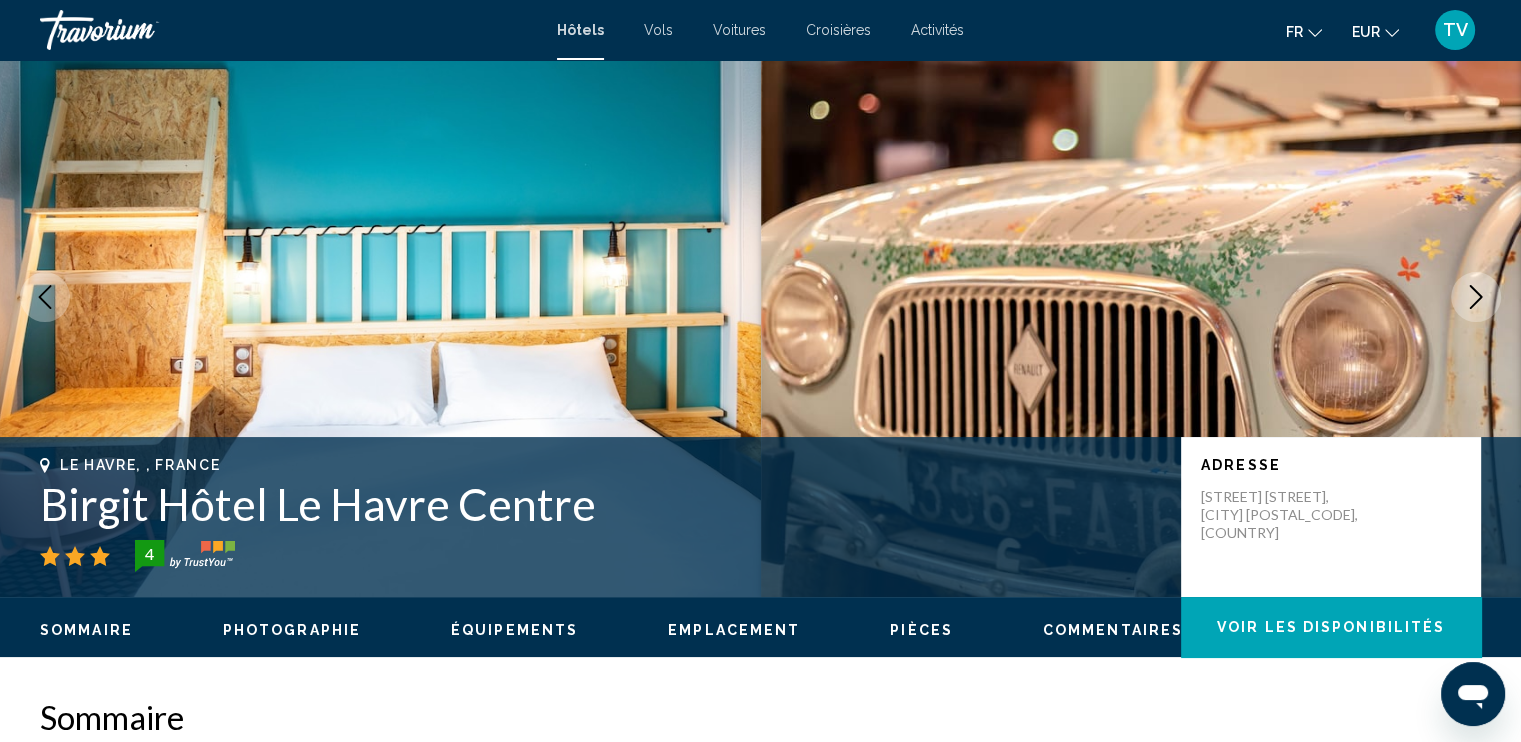 scroll, scrollTop: 0, scrollLeft: 0, axis: both 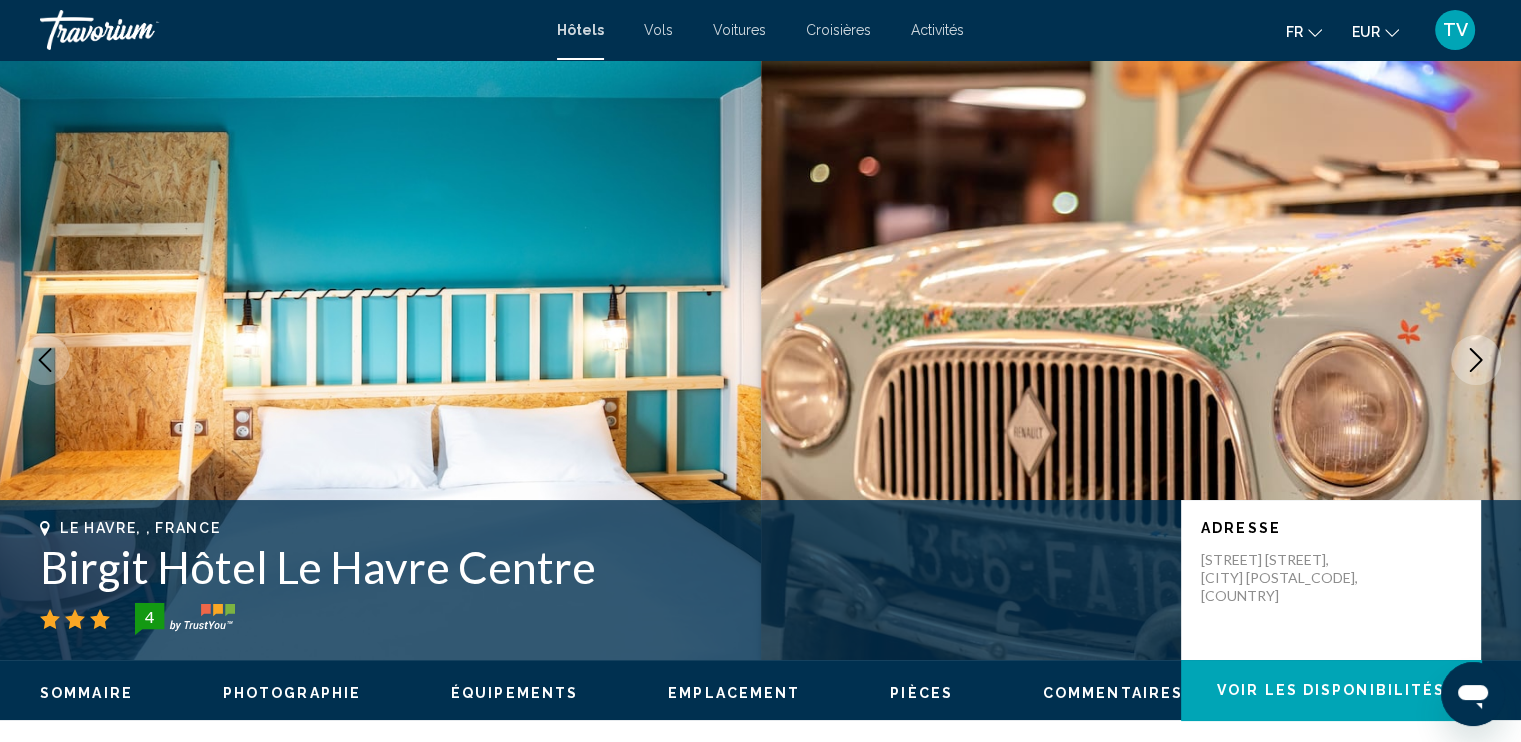 click 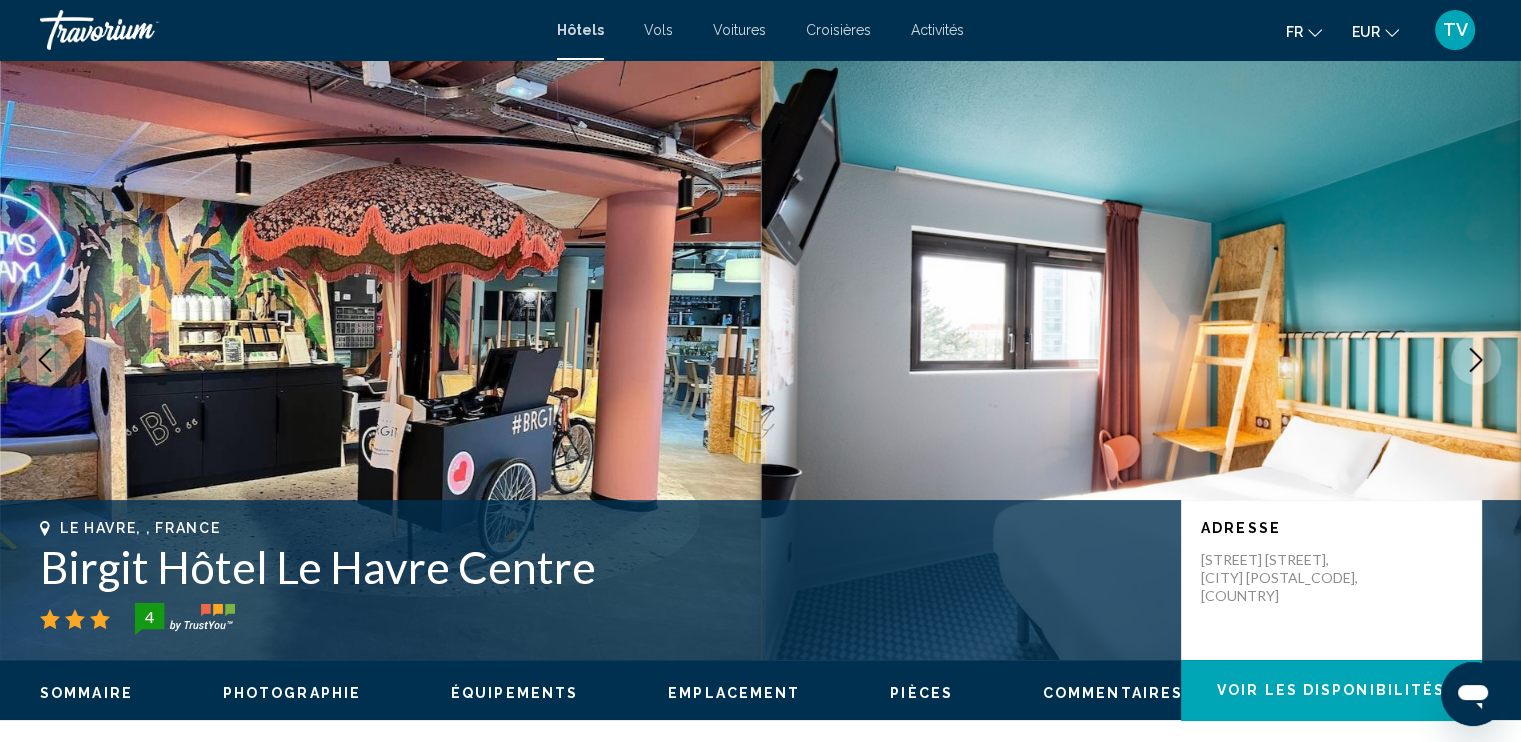 click 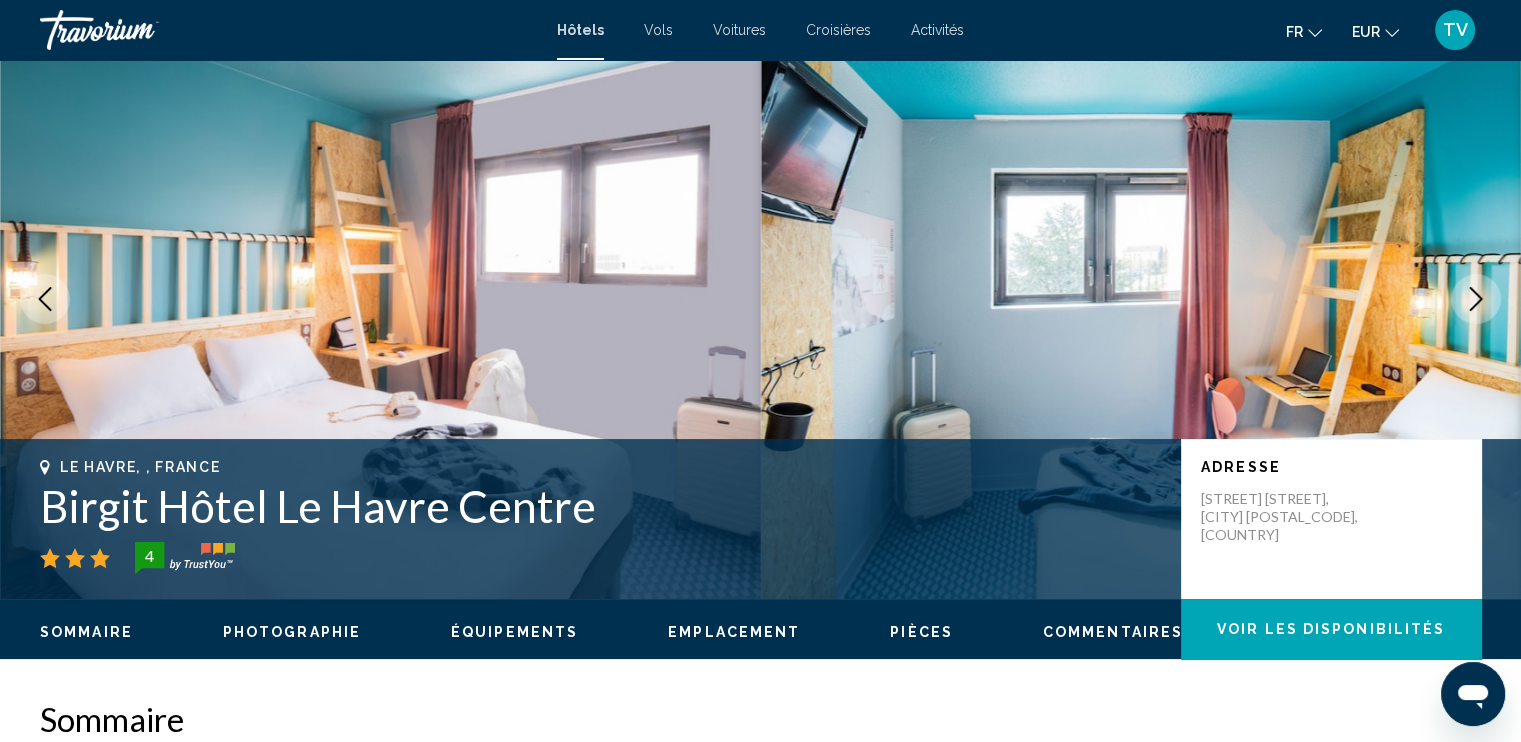 scroll, scrollTop: 62, scrollLeft: 0, axis: vertical 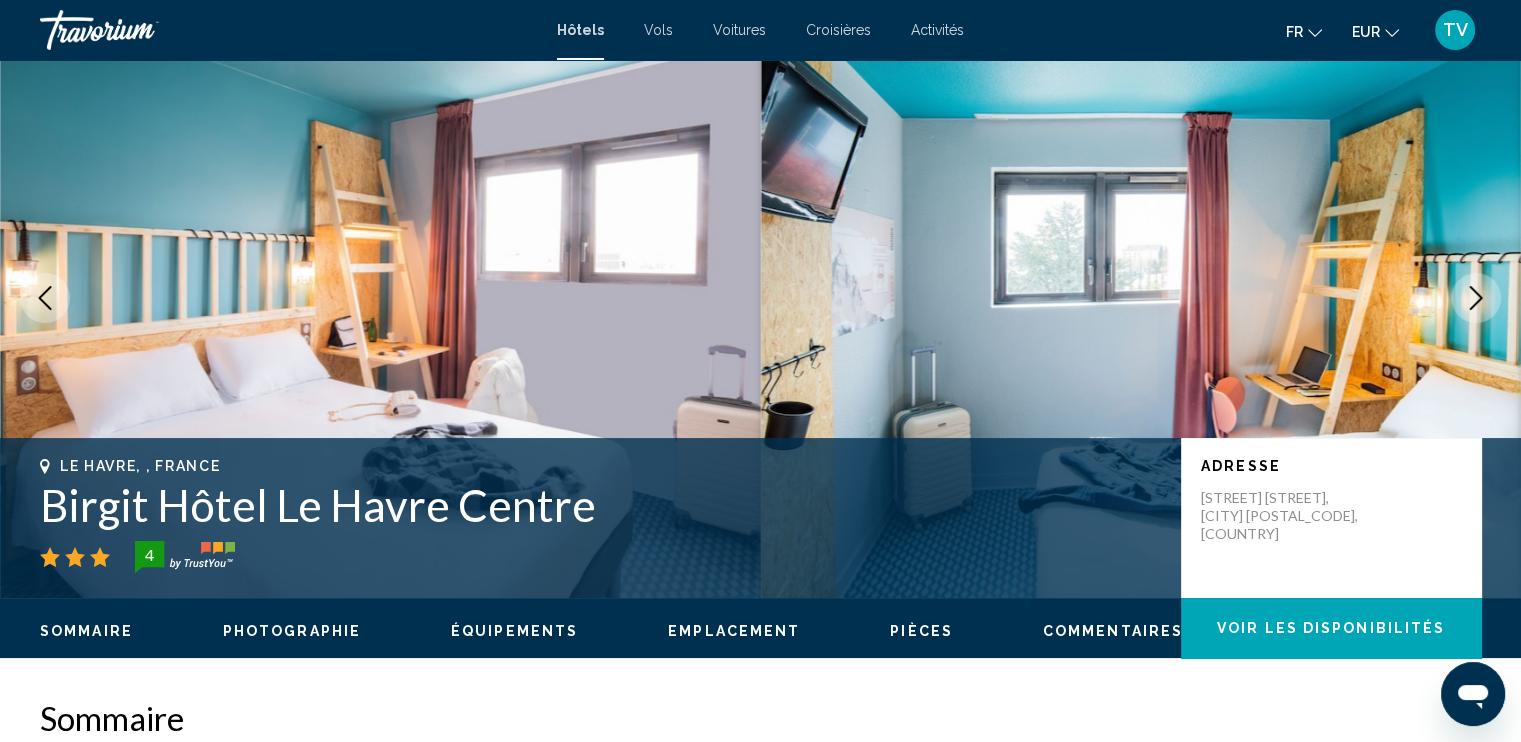 click at bounding box center [1476, 298] 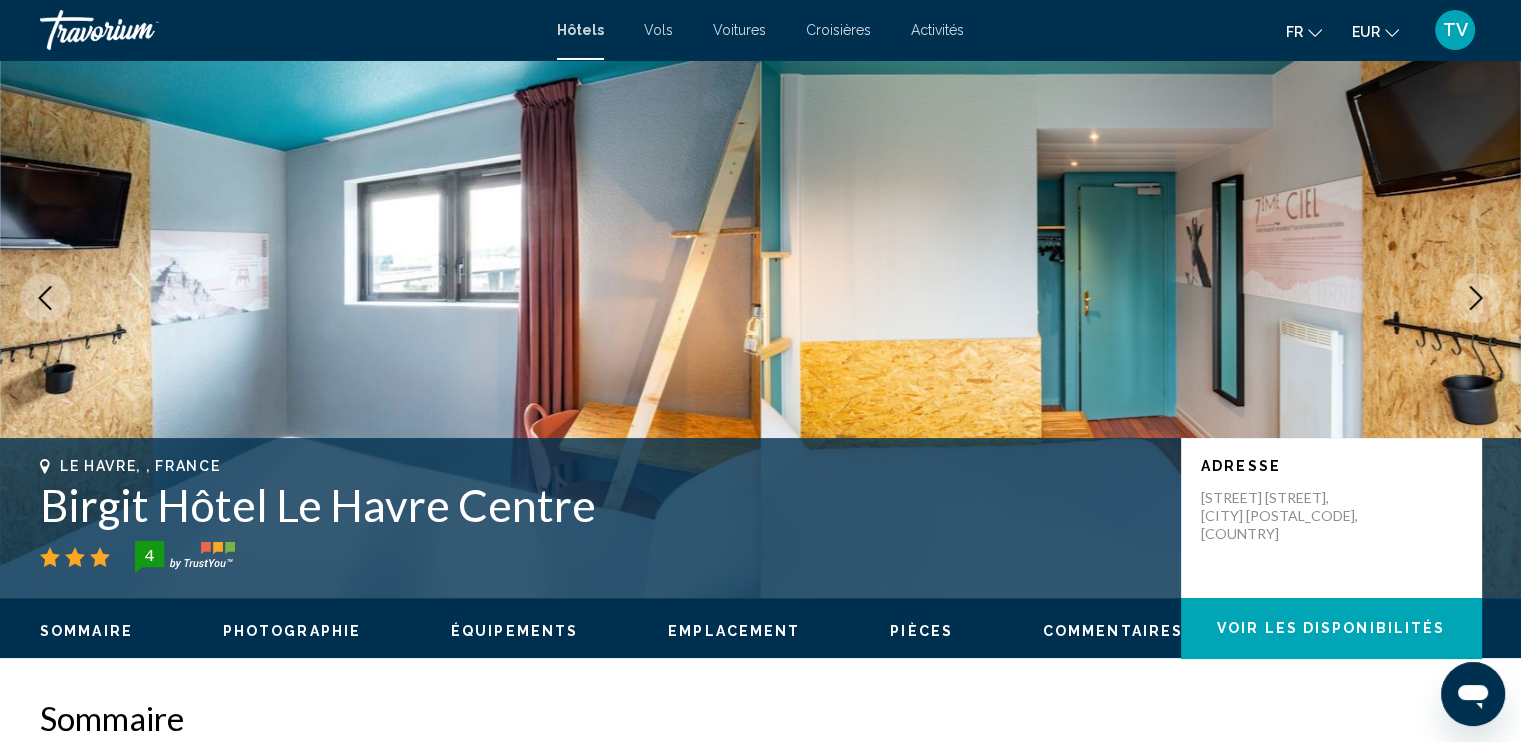click at bounding box center (1476, 298) 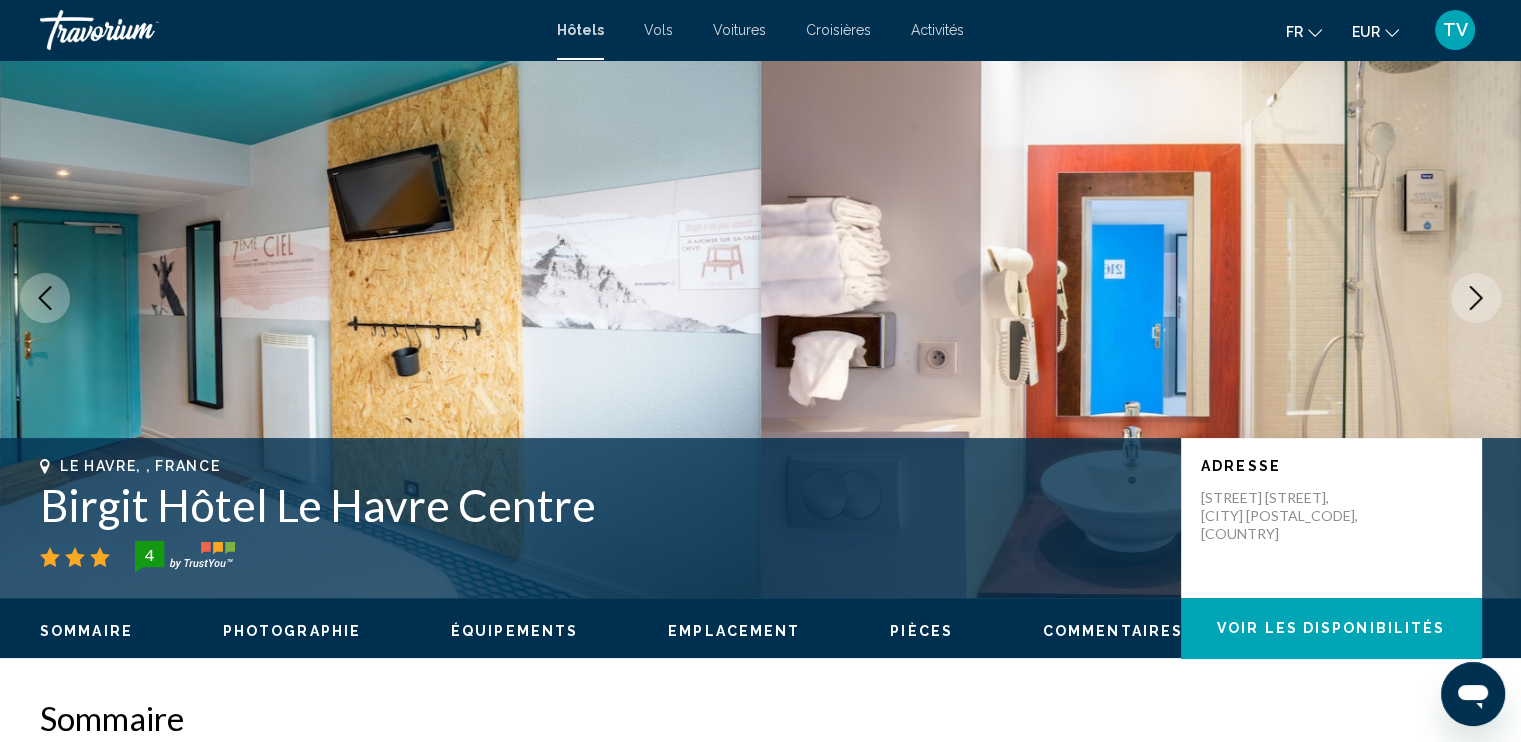 click at bounding box center [1476, 298] 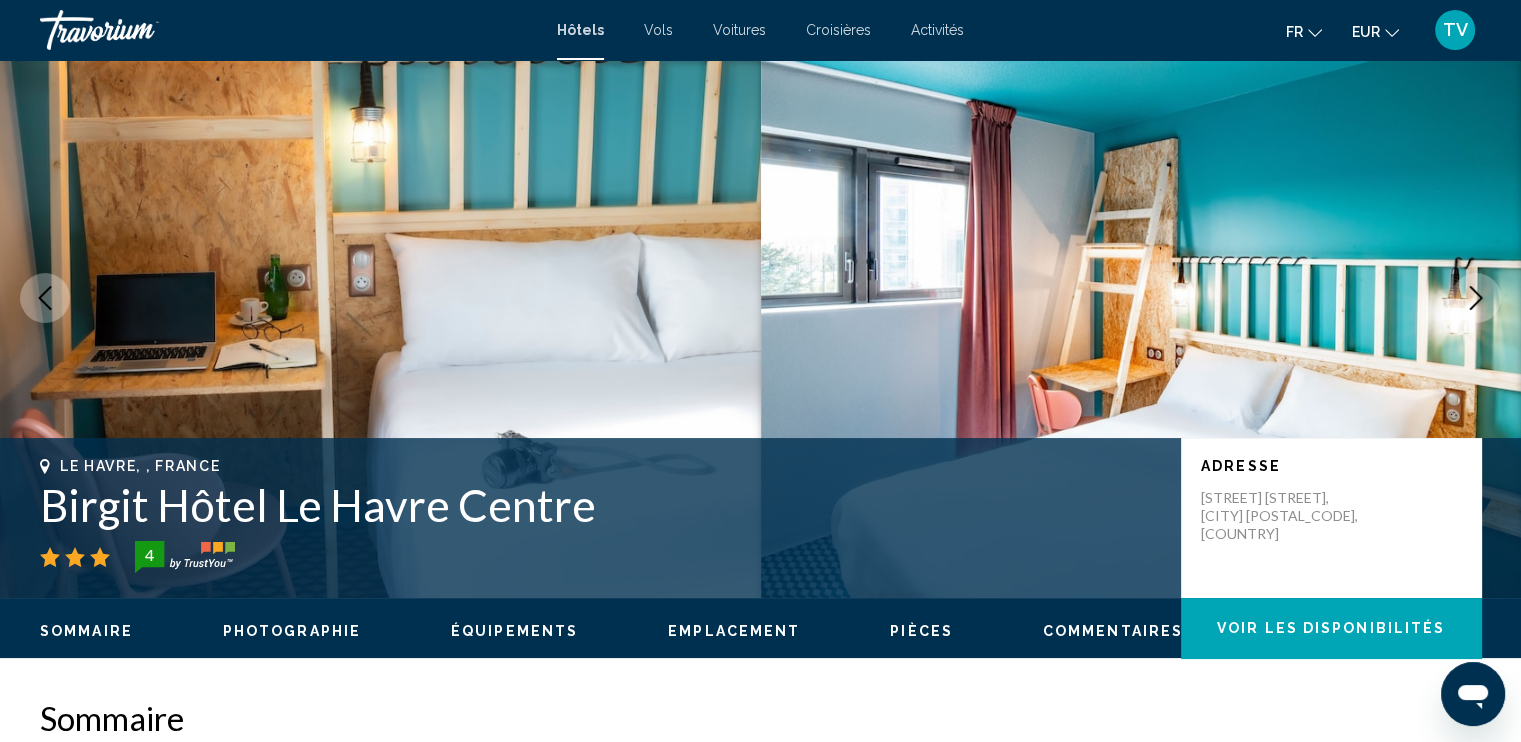 click at bounding box center (1476, 298) 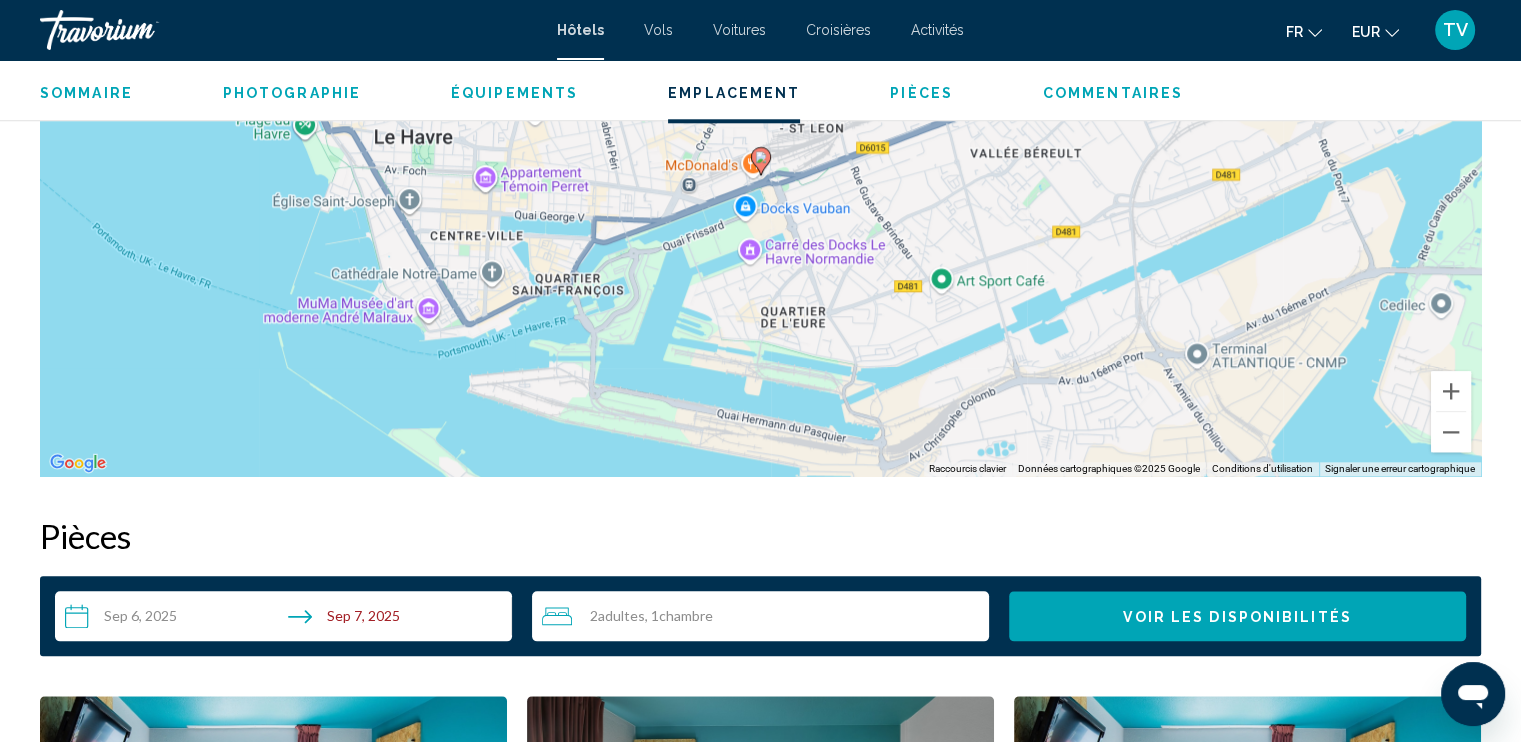 scroll, scrollTop: 2136, scrollLeft: 0, axis: vertical 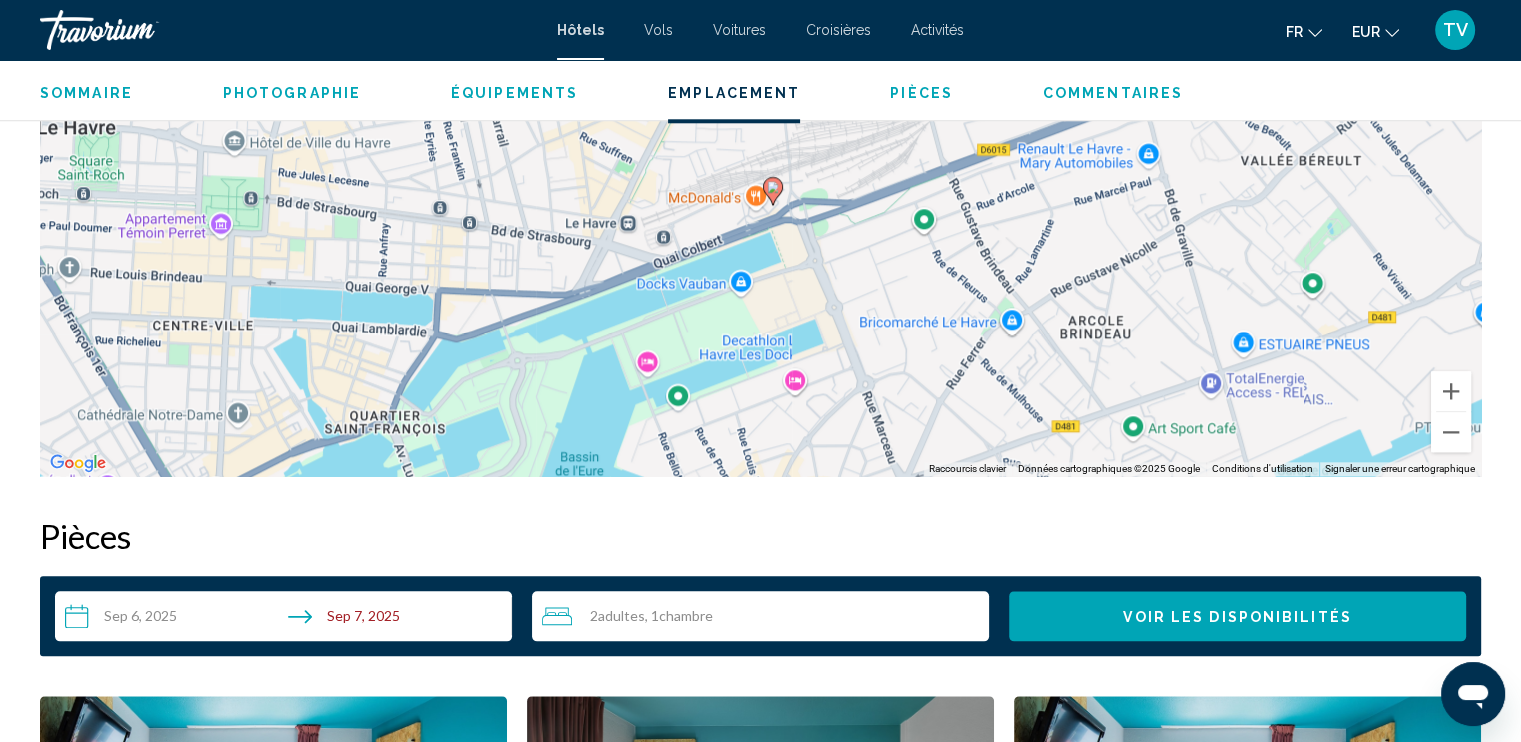drag, startPoint x: 765, startPoint y: 188, endPoint x: 786, endPoint y: 265, distance: 79.81228 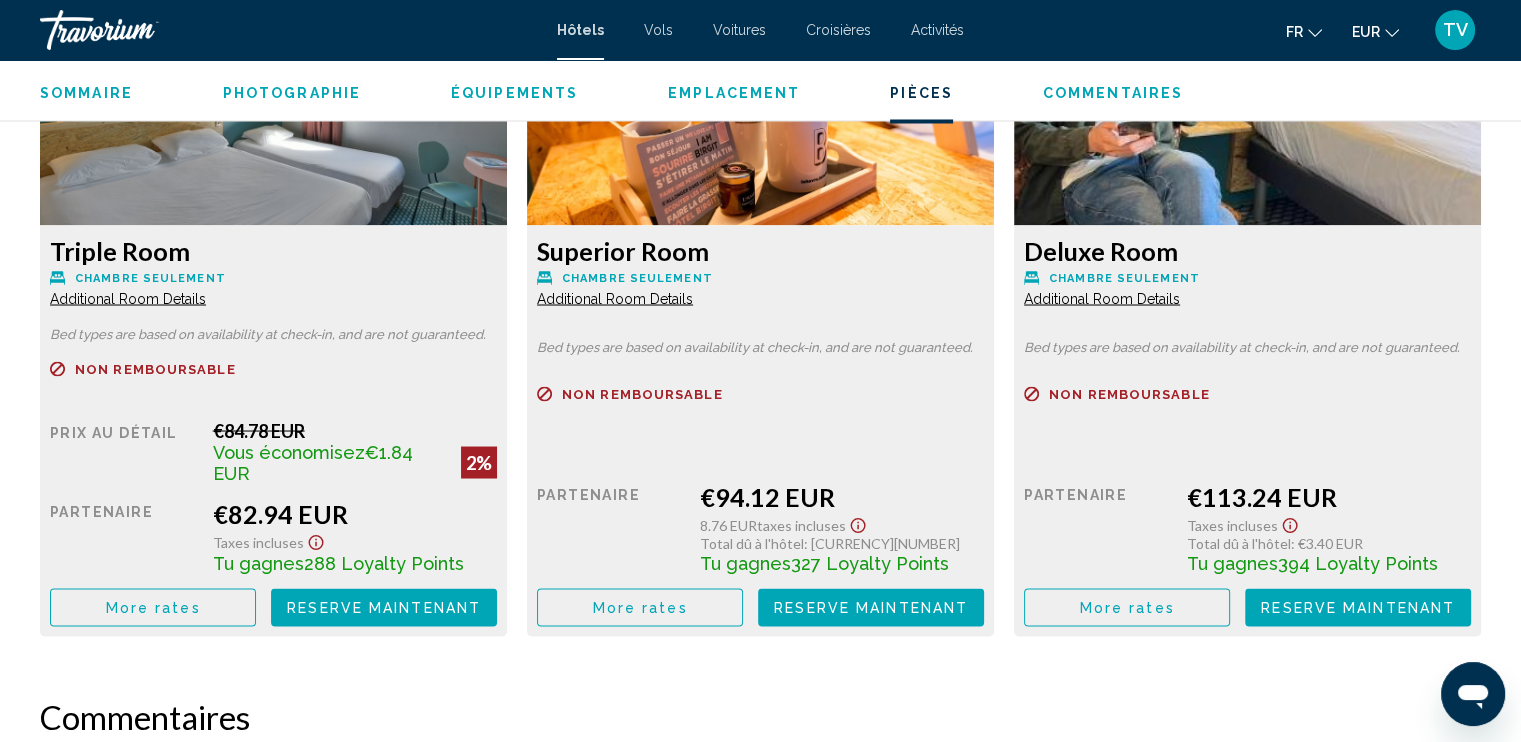 scroll, scrollTop: 3491, scrollLeft: 0, axis: vertical 